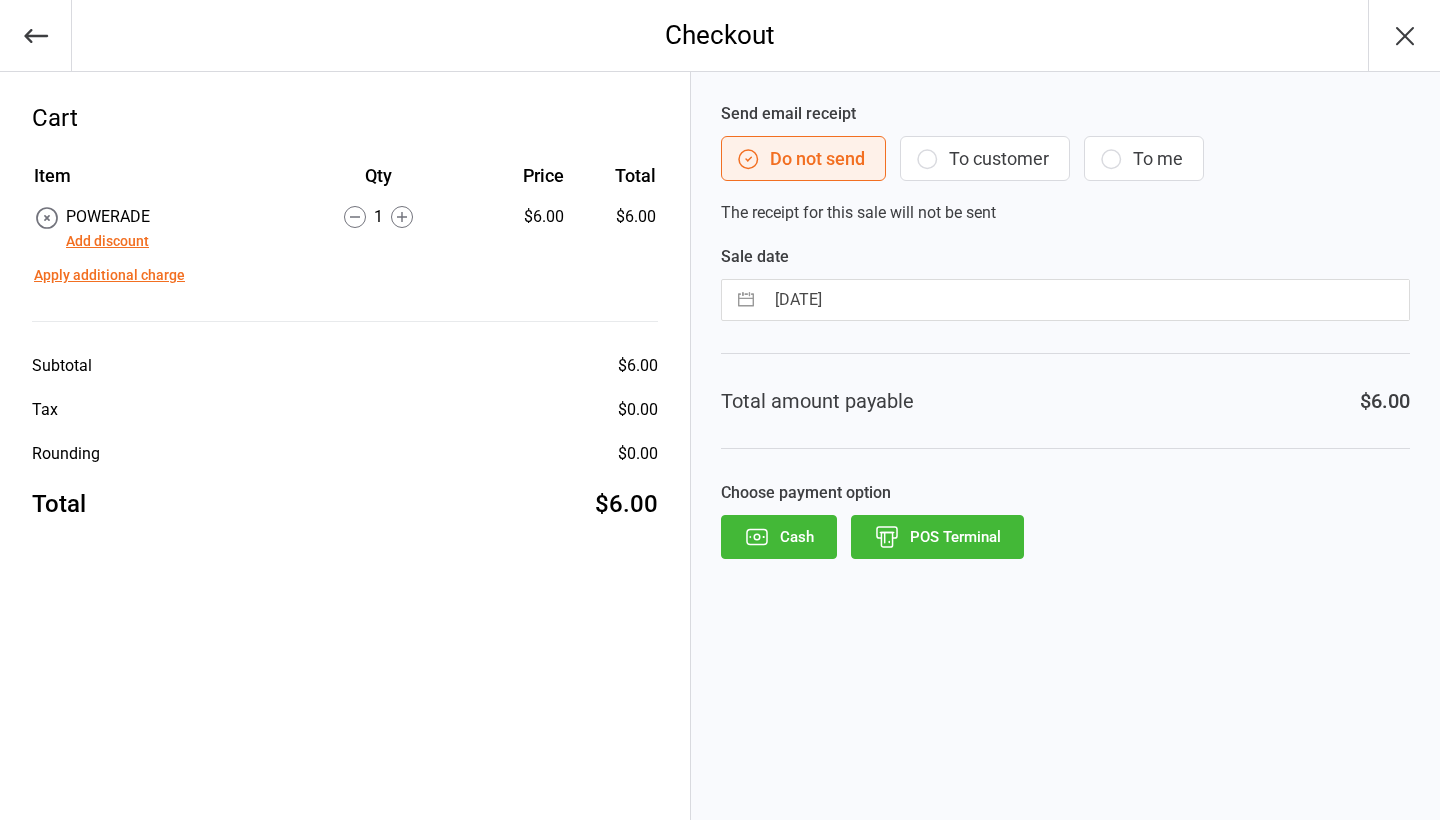 scroll, scrollTop: 0, scrollLeft: 0, axis: both 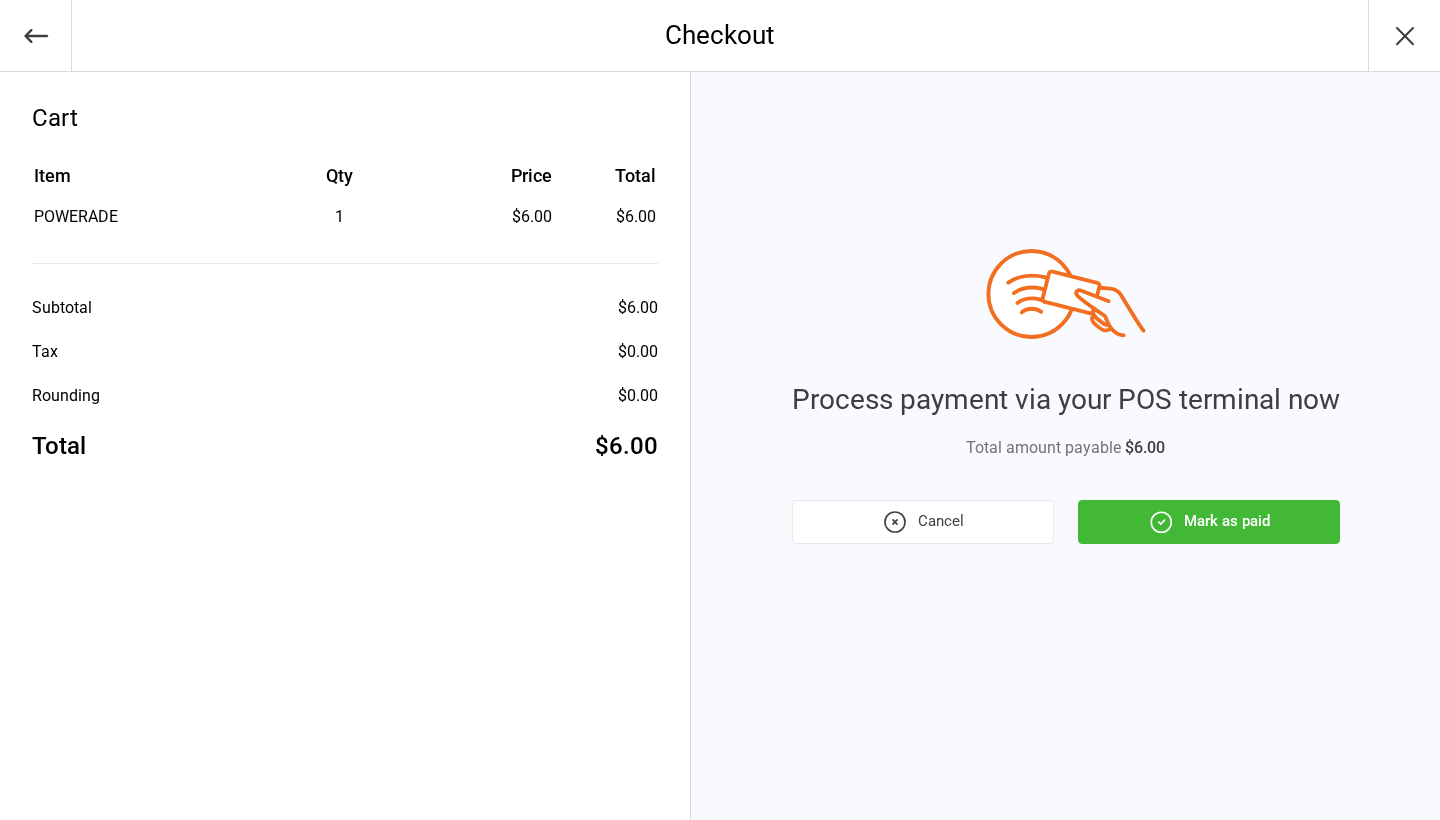 click on "Mark as paid" at bounding box center (1209, 522) 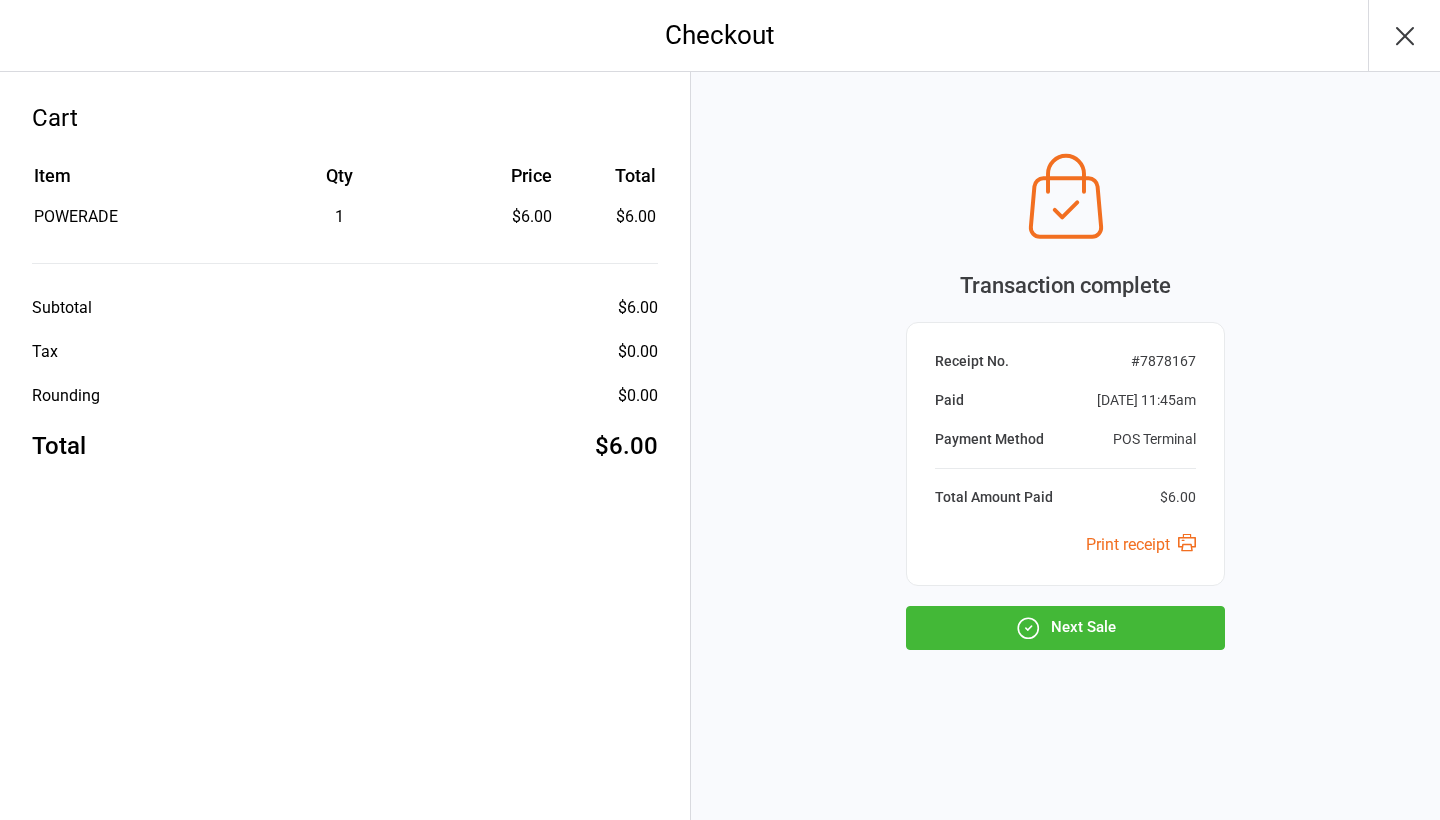 click on "Next Sale" at bounding box center (1065, 628) 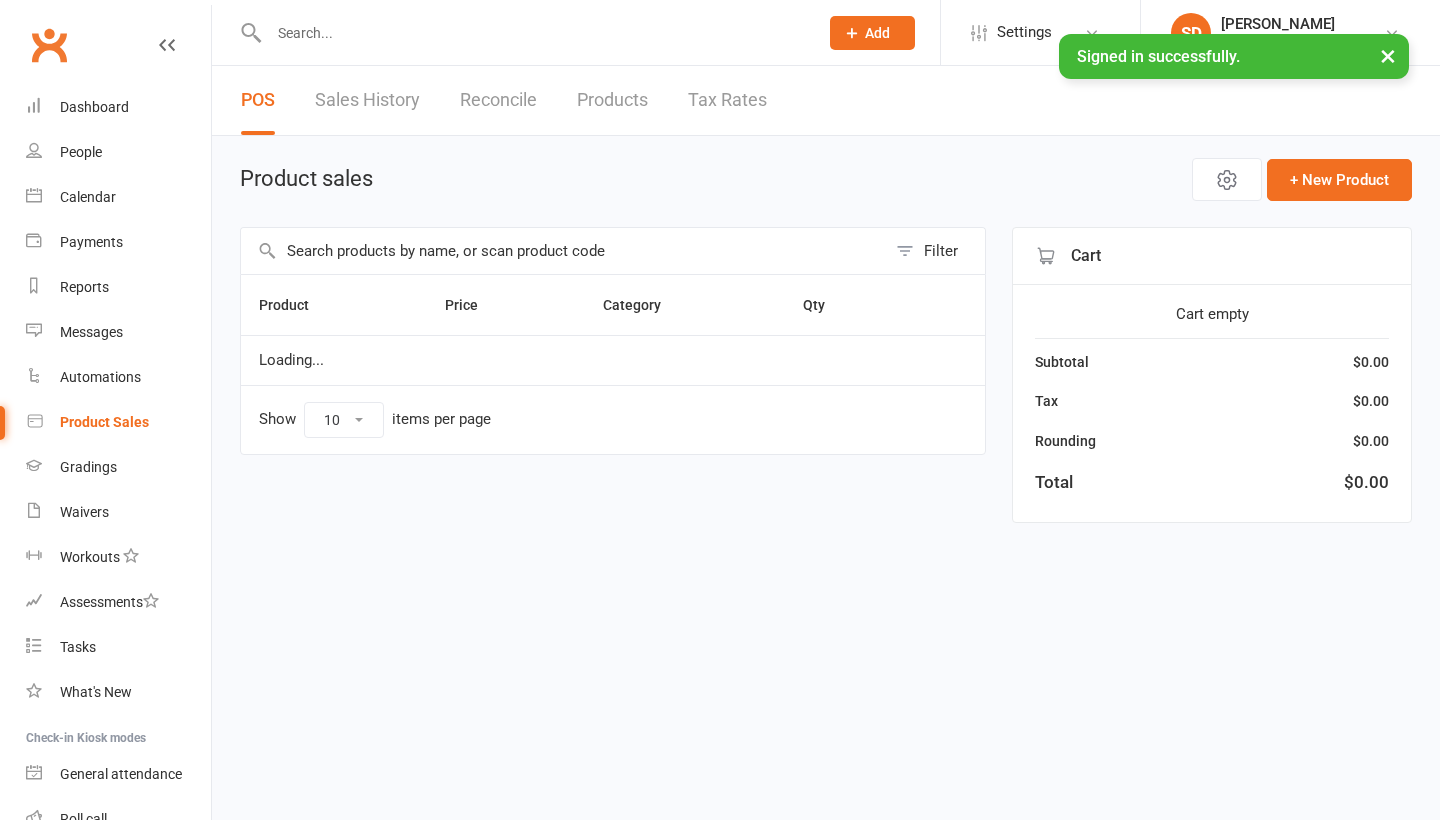 scroll, scrollTop: 0, scrollLeft: 0, axis: both 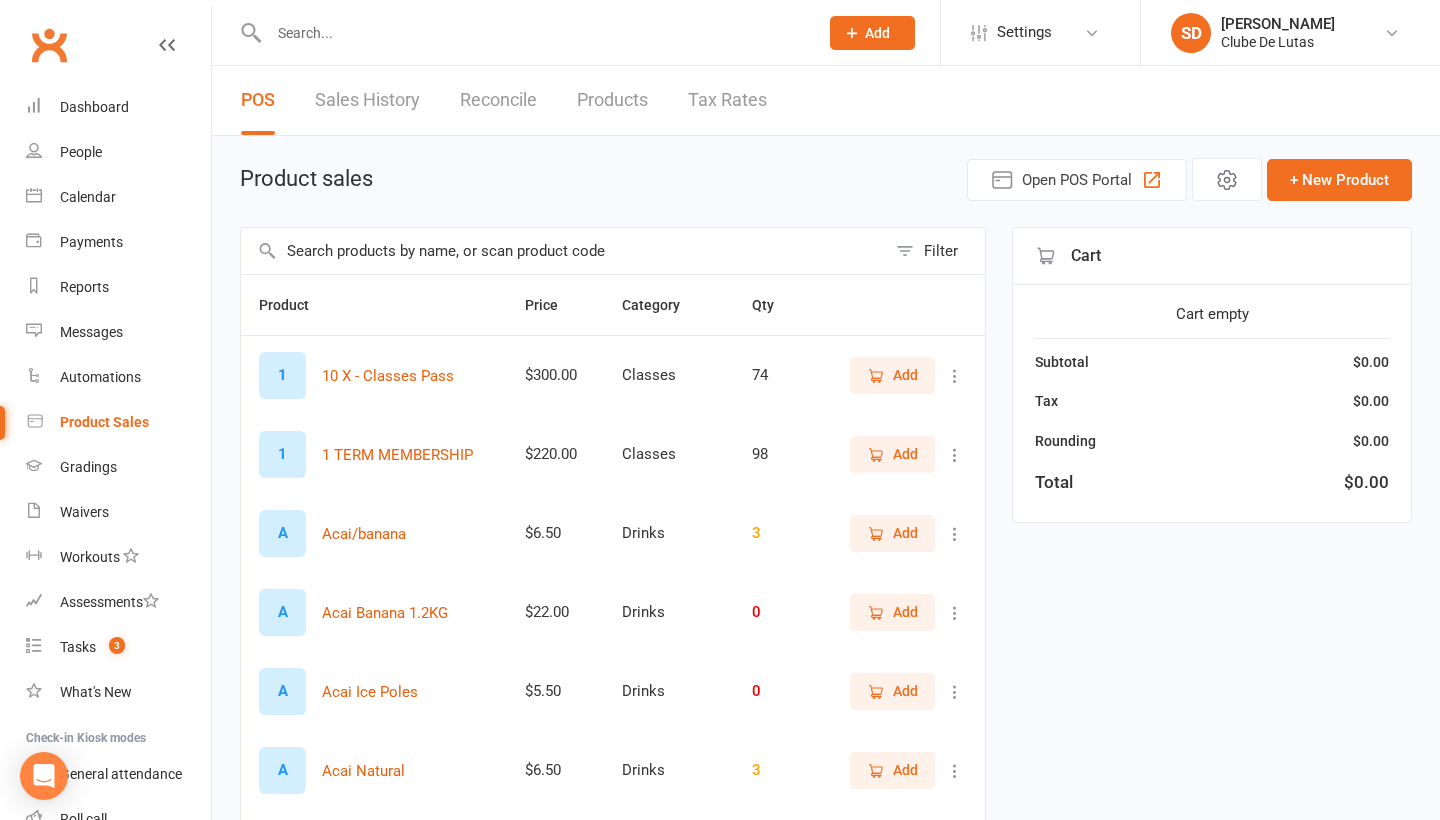 click on "Add" 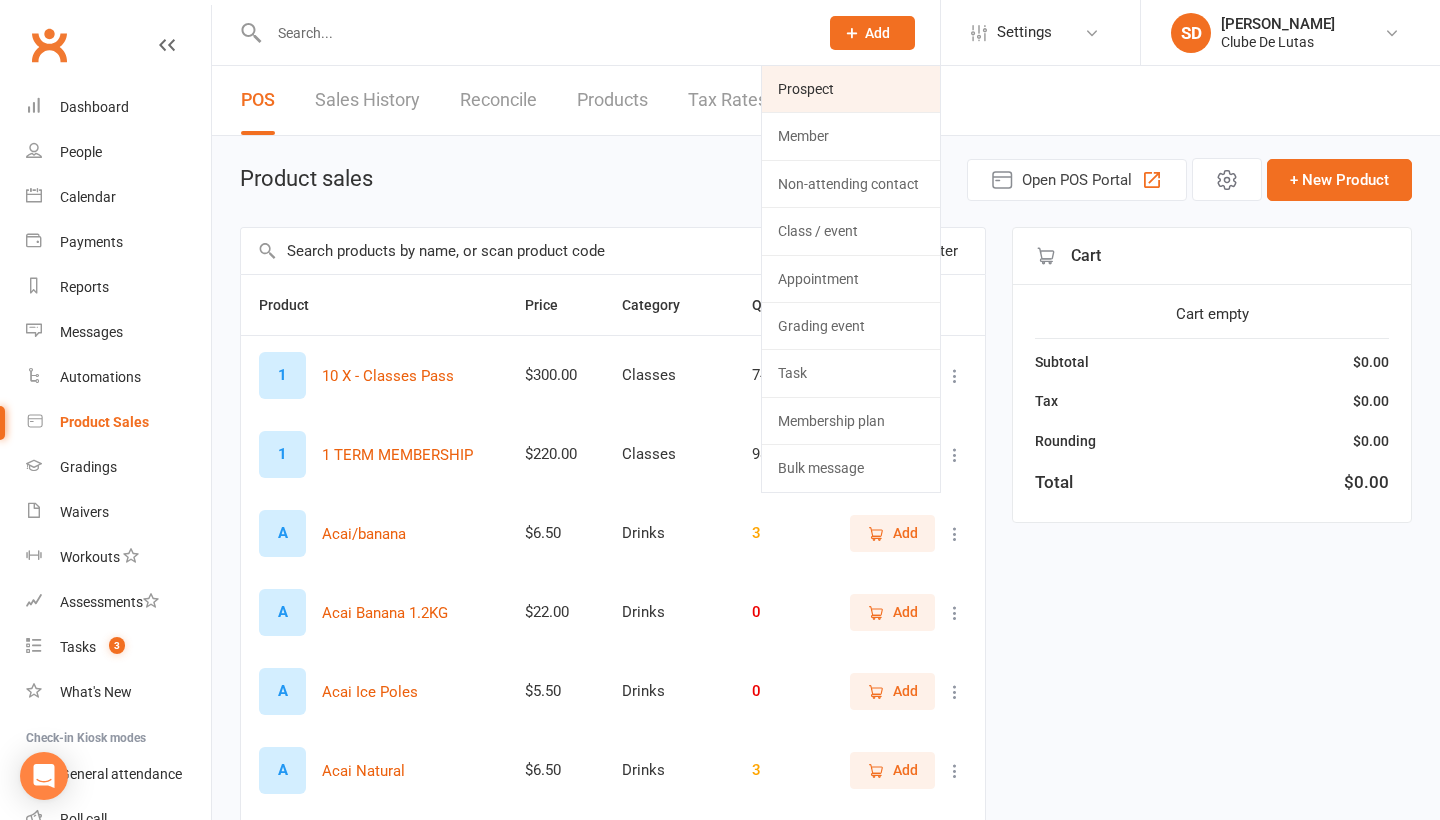 click on "Prospect" 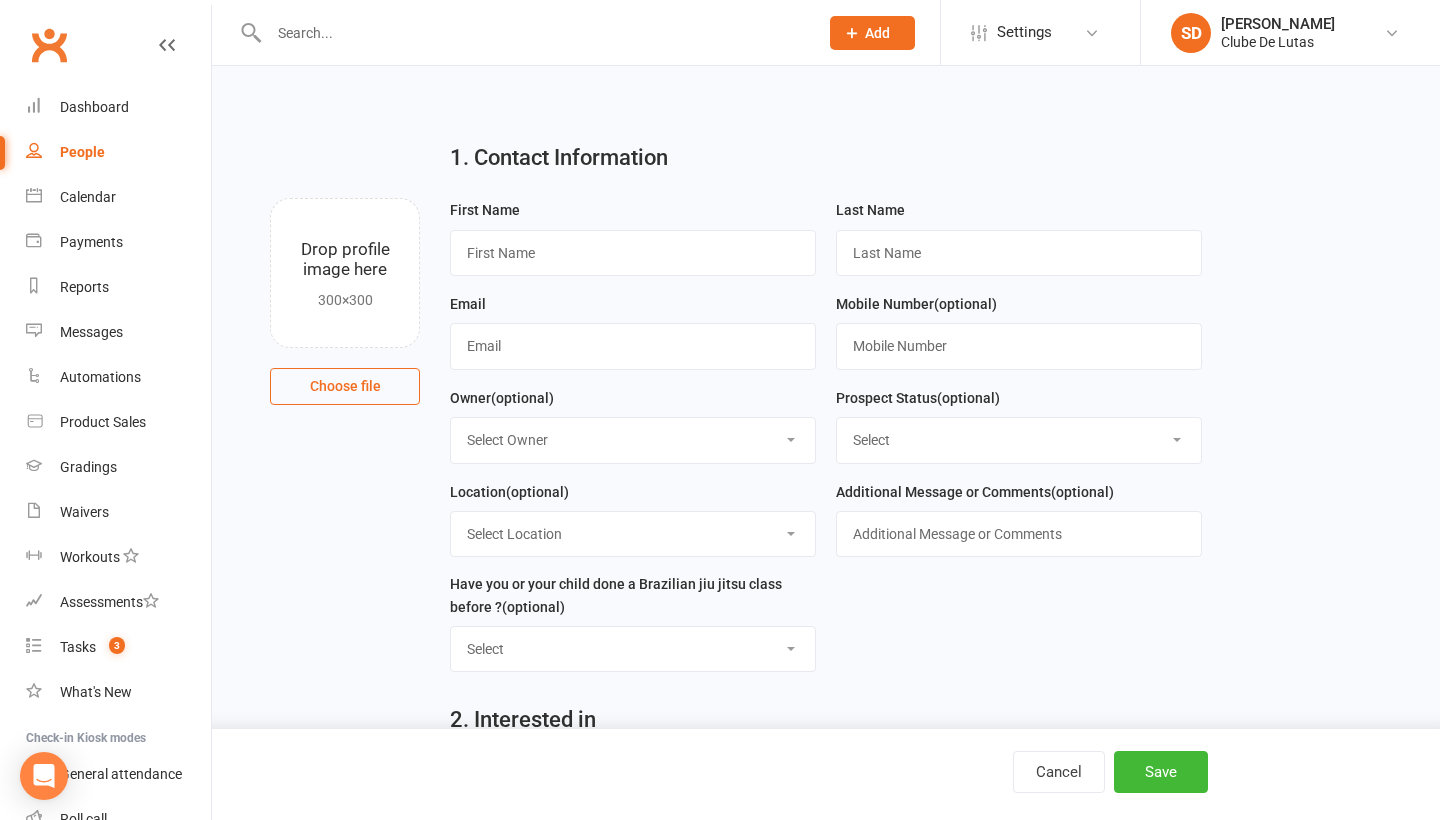 scroll, scrollTop: 0, scrollLeft: 0, axis: both 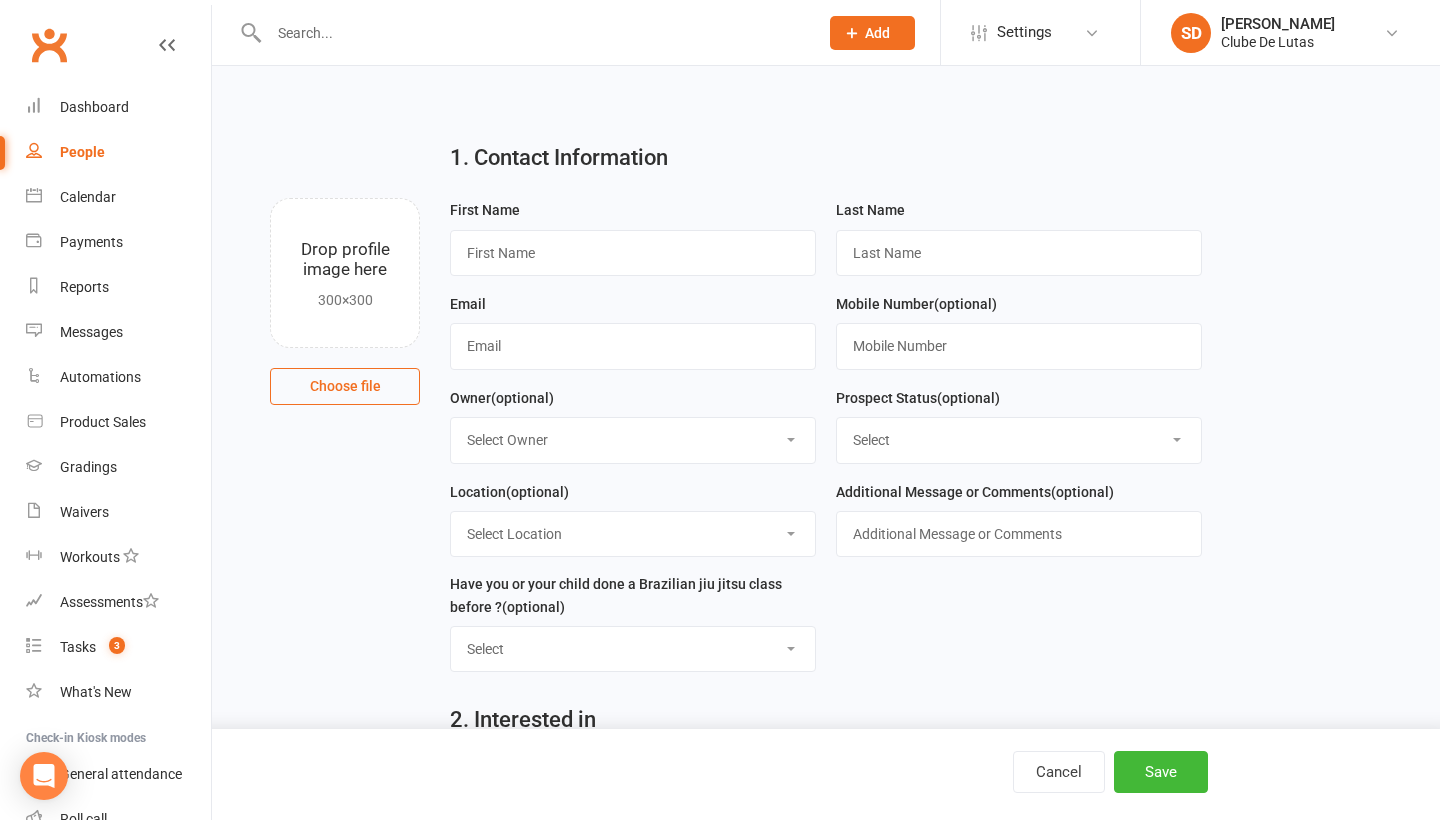 click on "SD Siobhan Duffy Clube De Lutas Signed in as: Clube De Lutas Switch to: Clube De Lutas Northern Beaches Switch to: Clube De Lutas Rouse Hill My profile Help Terms & conditions  Privacy policy  Sign out" at bounding box center [1290, 32] 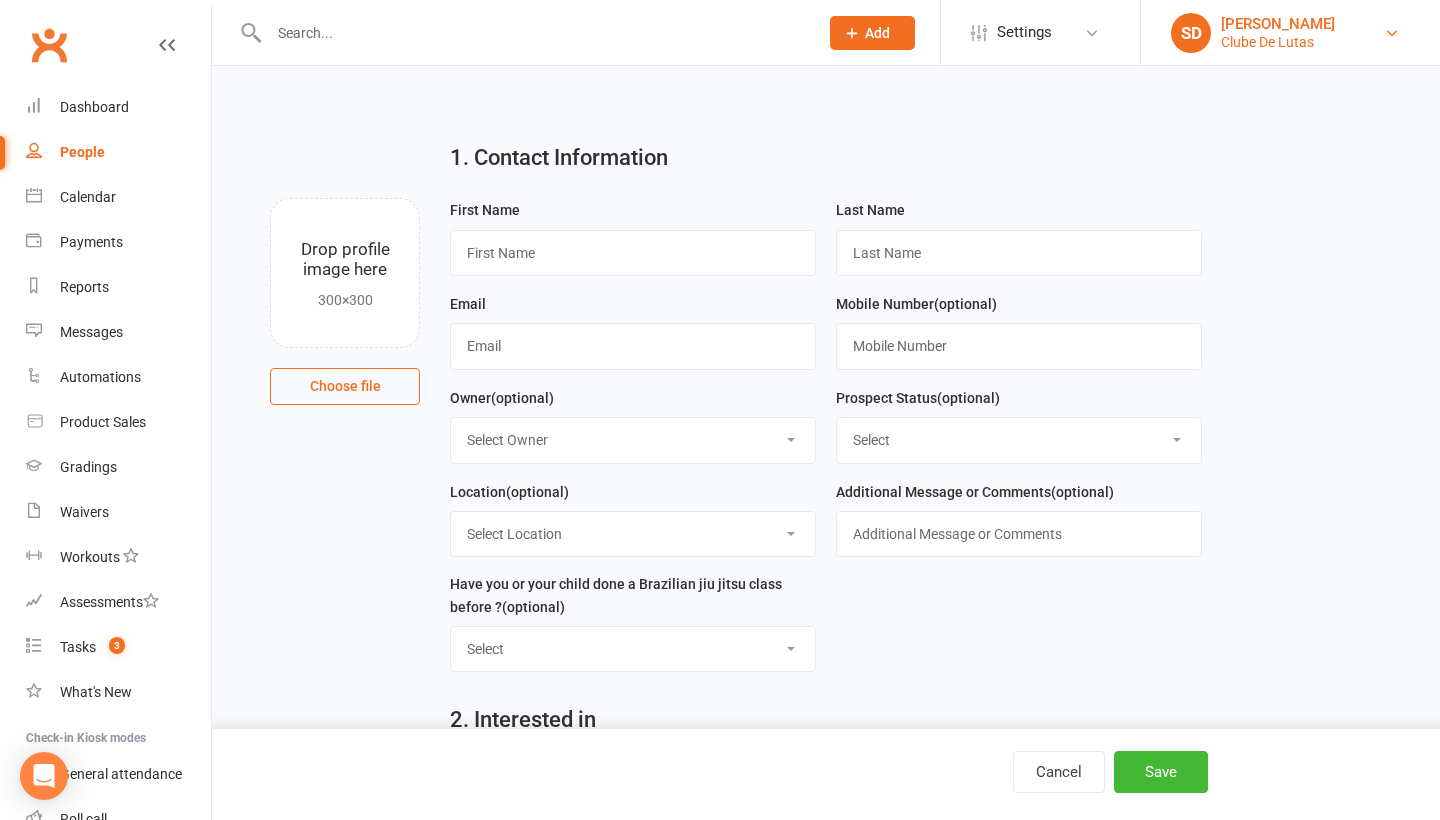 click on "Clube De Lutas" at bounding box center (1278, 42) 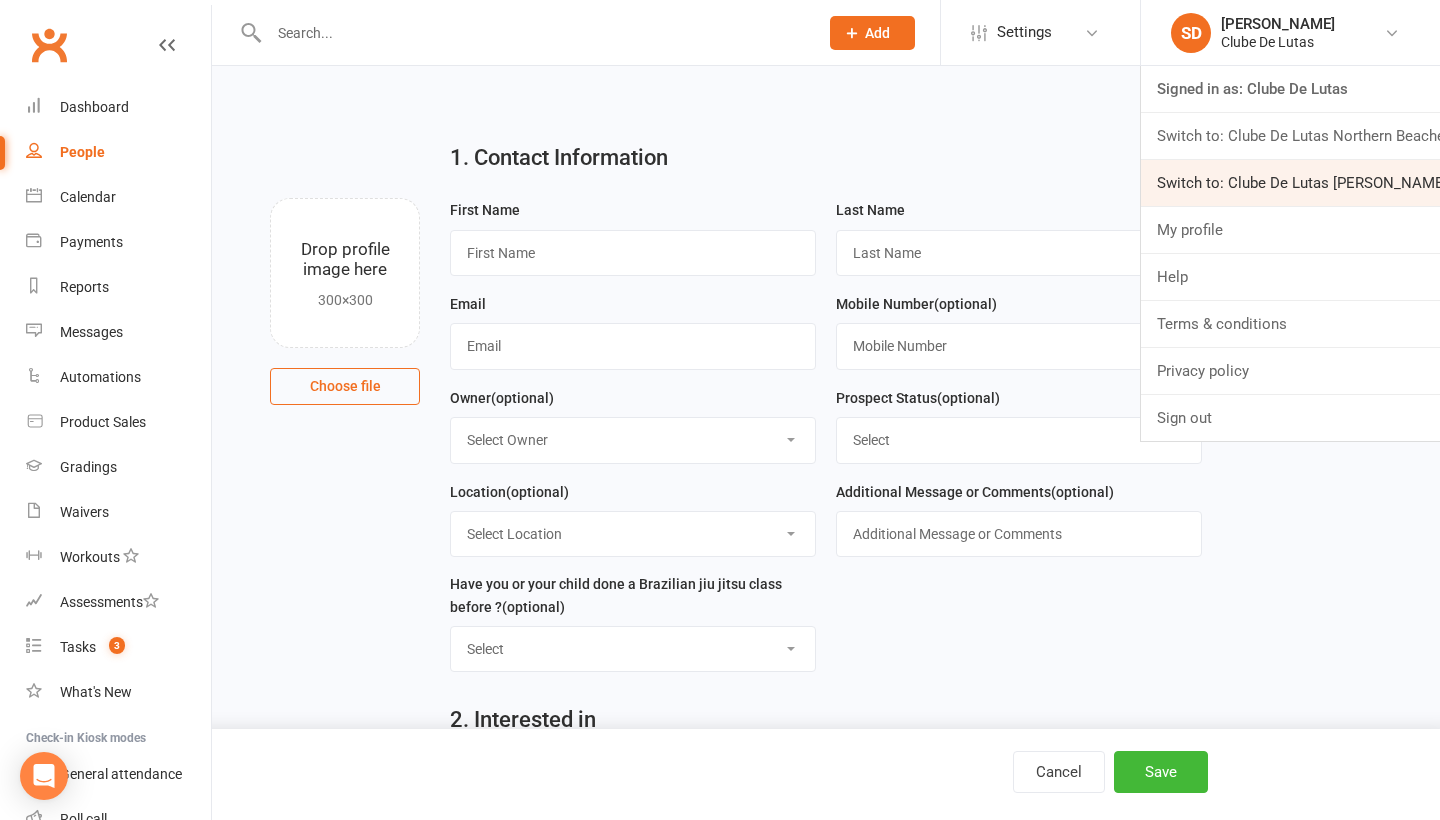 click on "Switch to: Clube De Lutas Rouse Hill" at bounding box center (1290, 183) 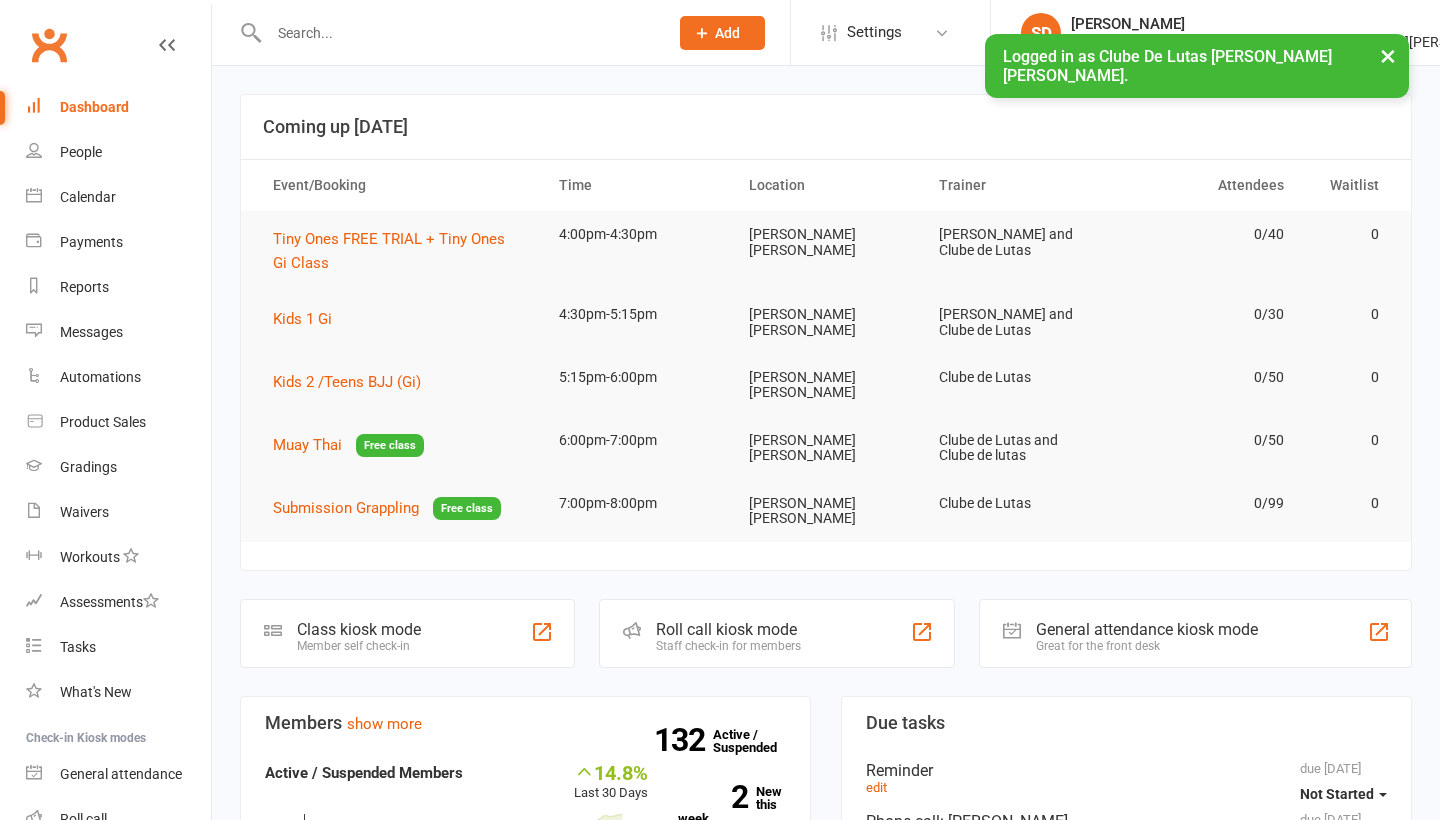 scroll, scrollTop: 0, scrollLeft: 0, axis: both 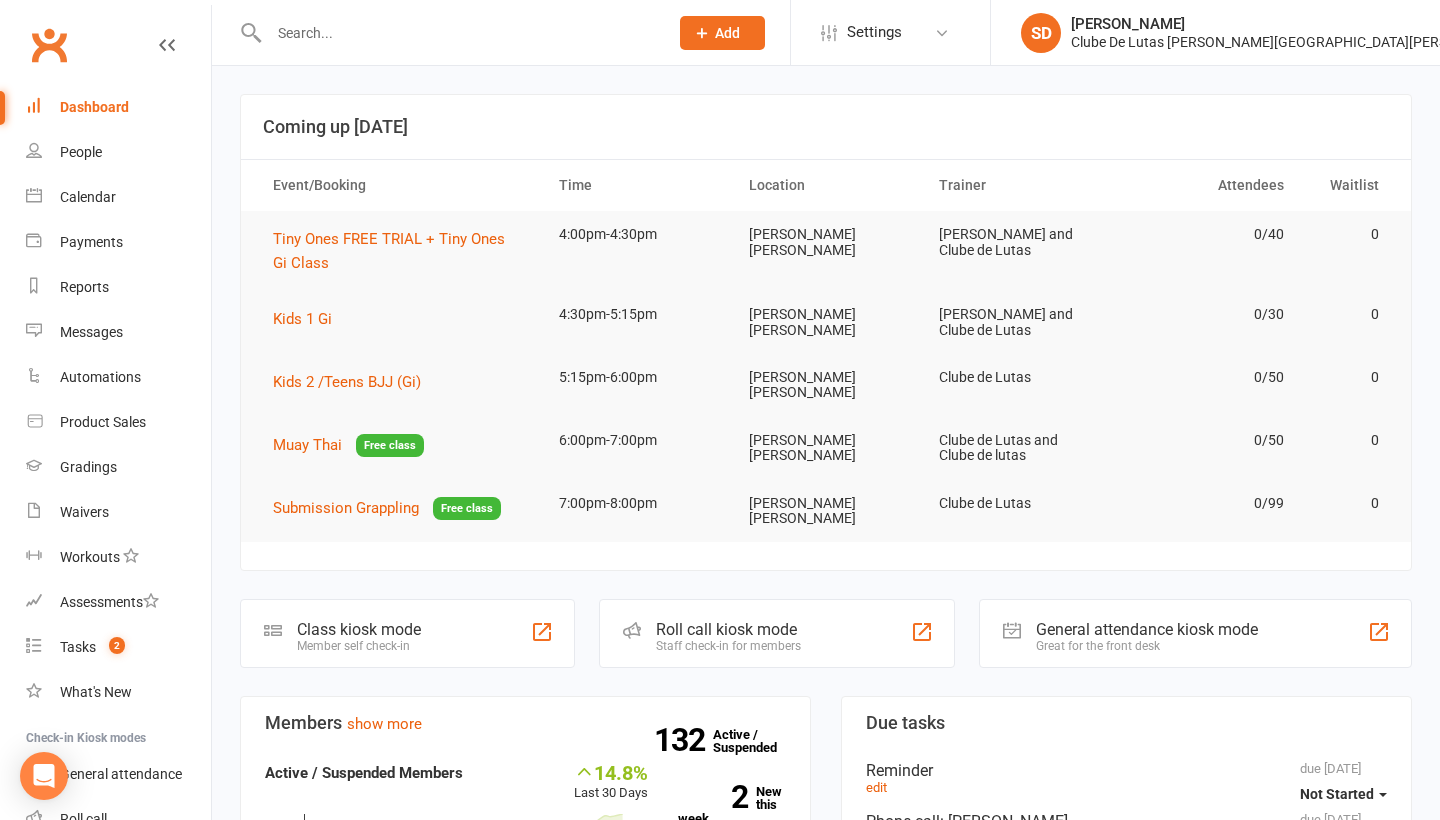 click on "Add" 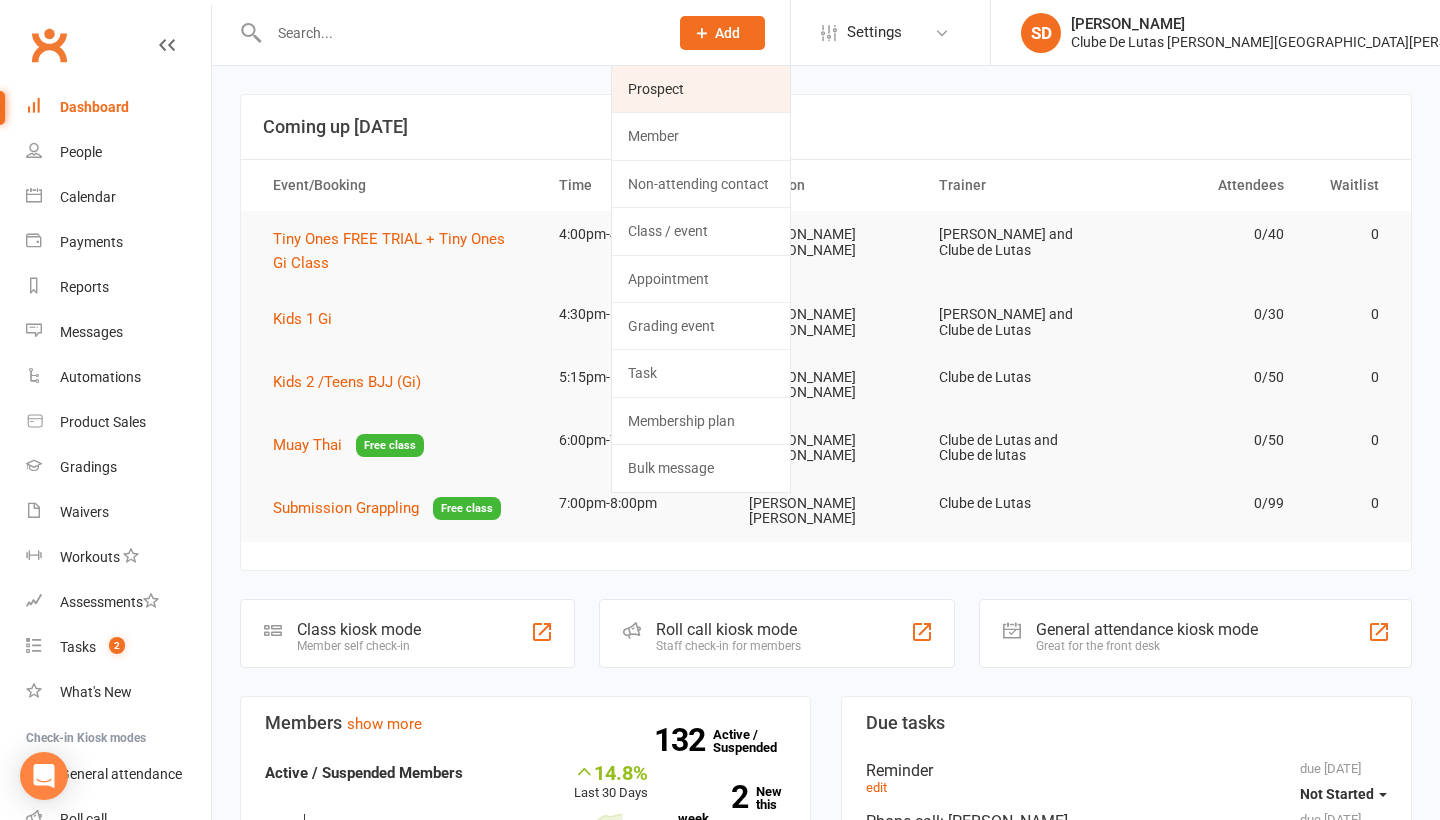 click on "Prospect" 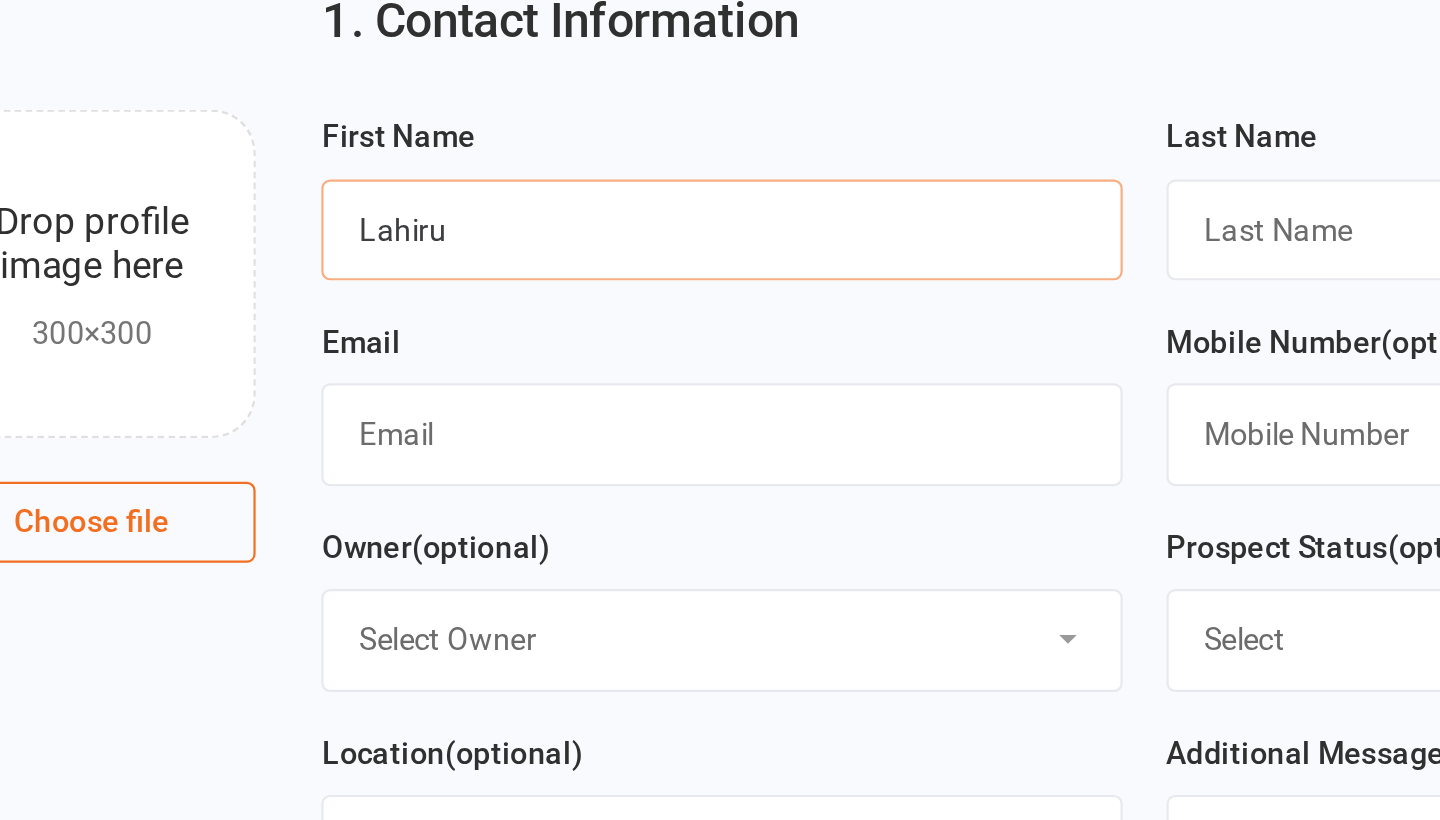 type on "Lahiru" 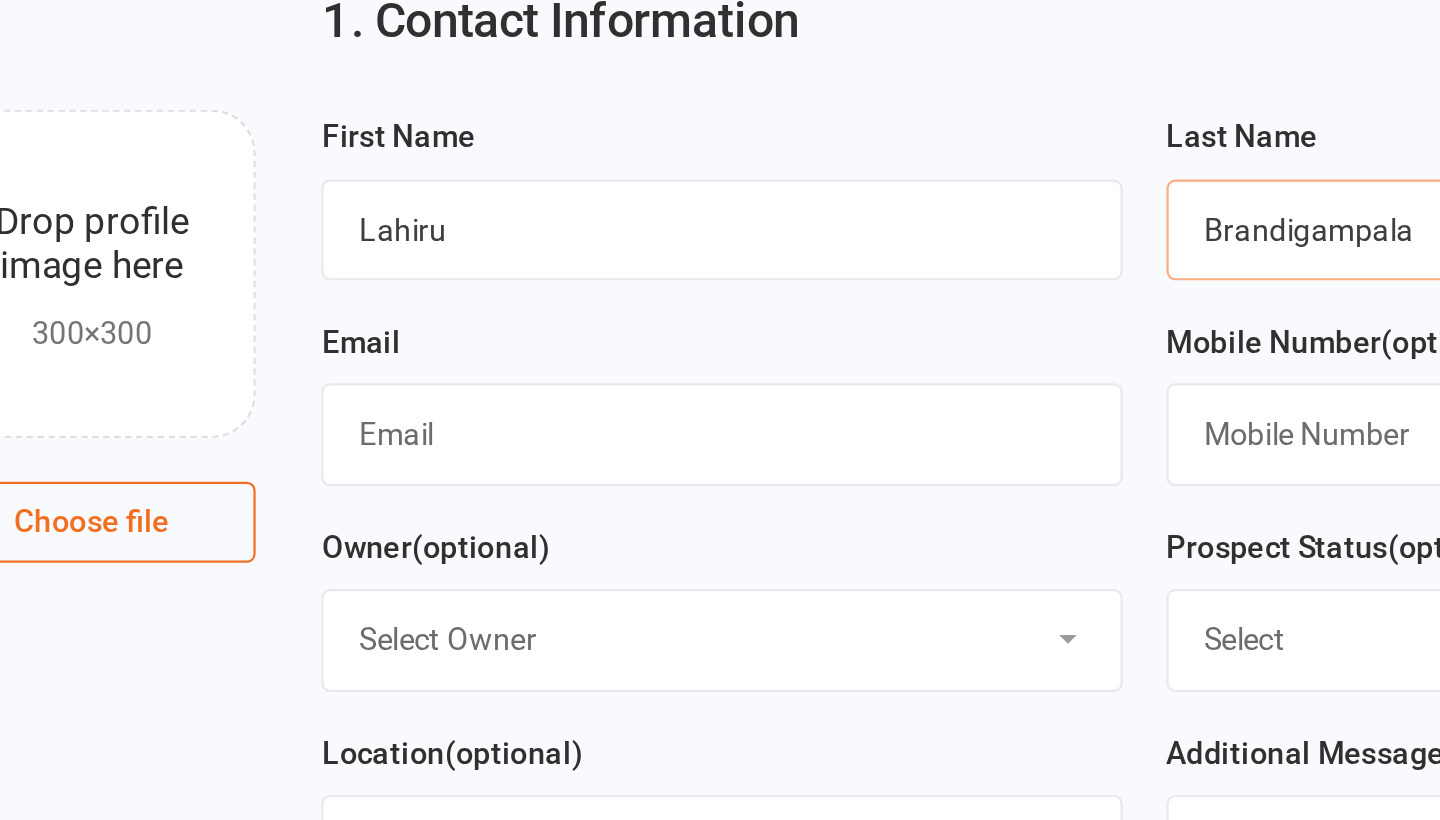 type on "Brandigampala" 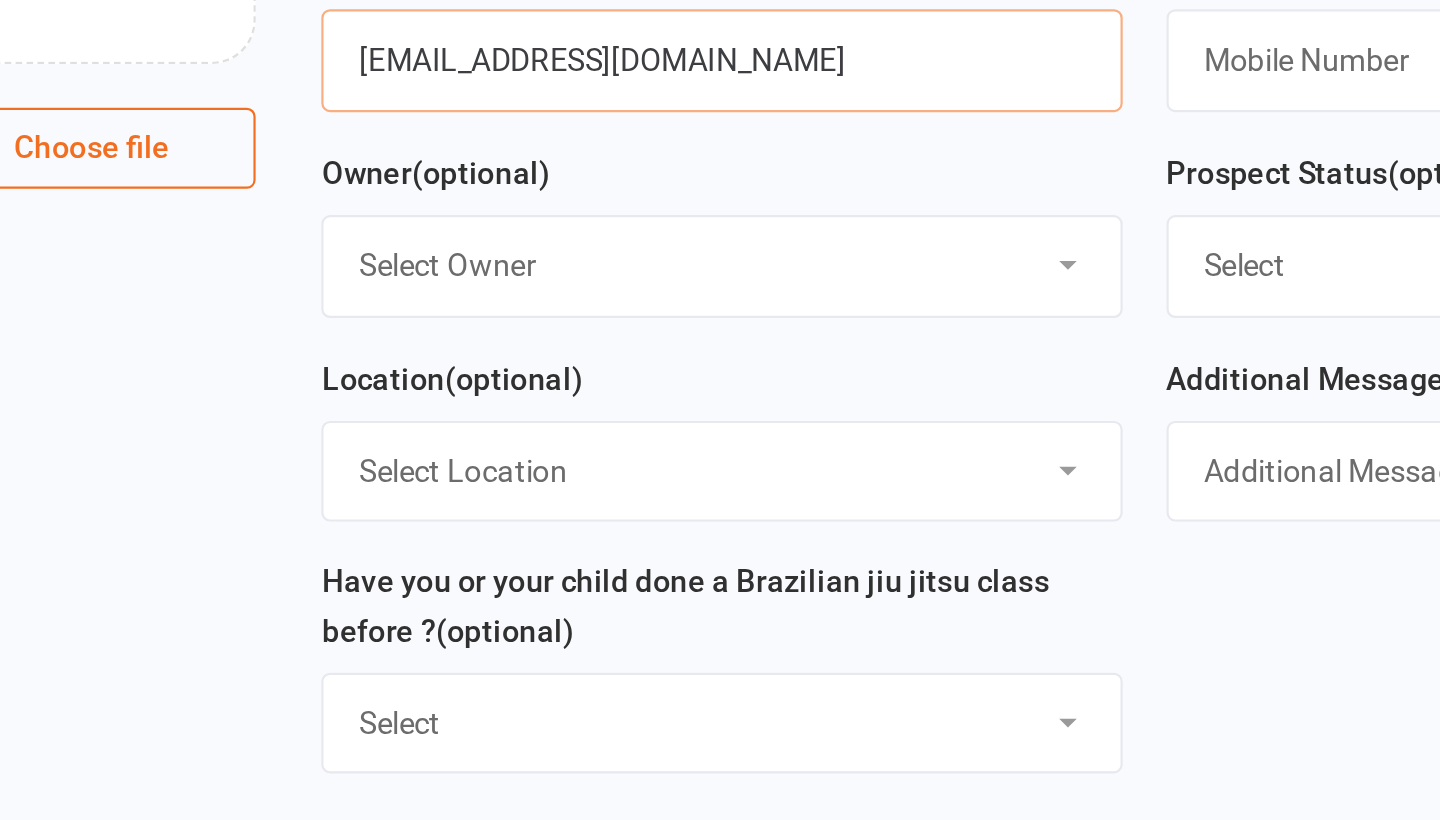 type on "[EMAIL_ADDRESS][DOMAIN_NAME]" 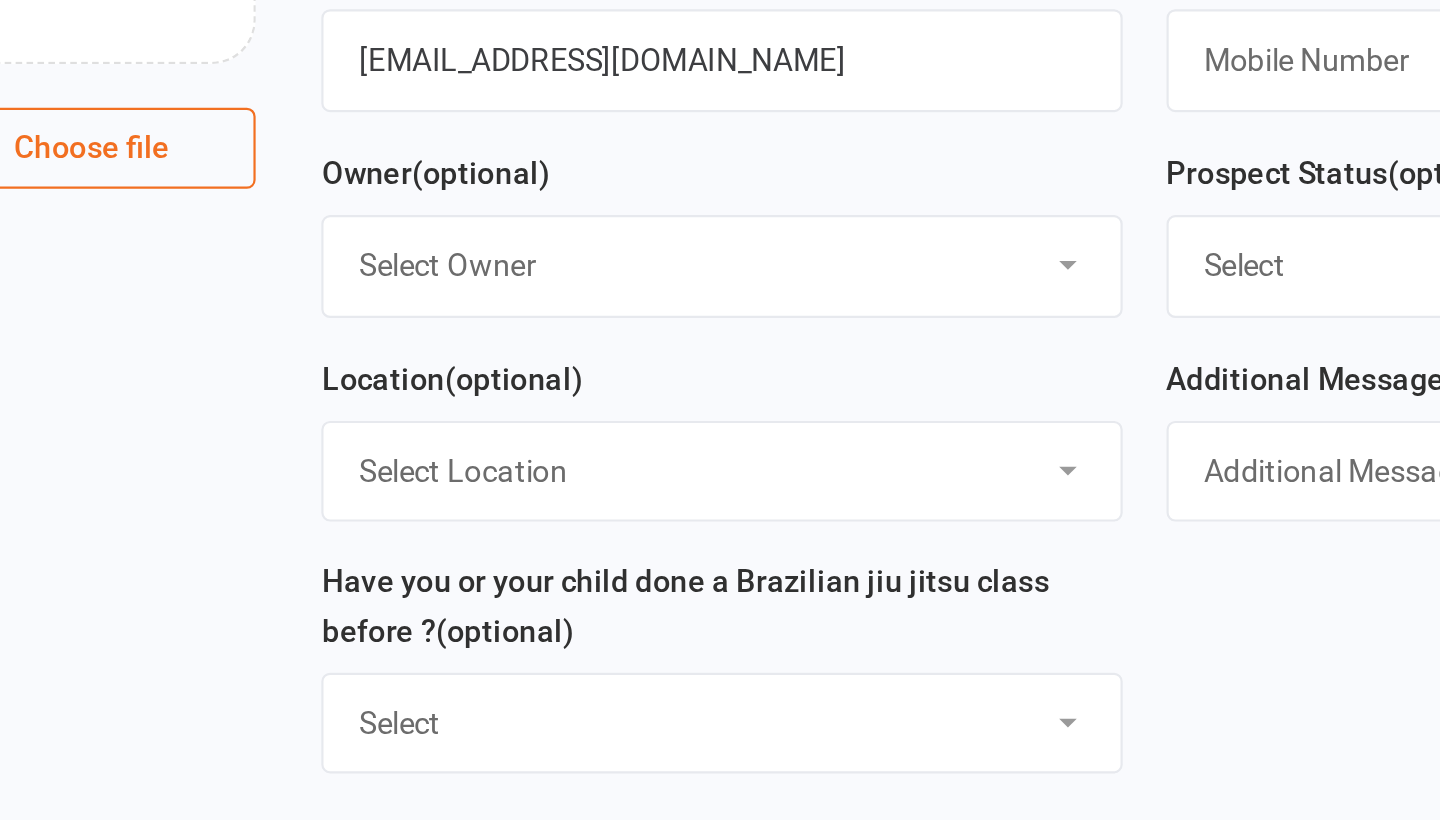 click on "Select Location Example Room (Rename me!) [PERSON_NAME][GEOGRAPHIC_DATA][PERSON_NAME]" at bounding box center (633, 534) 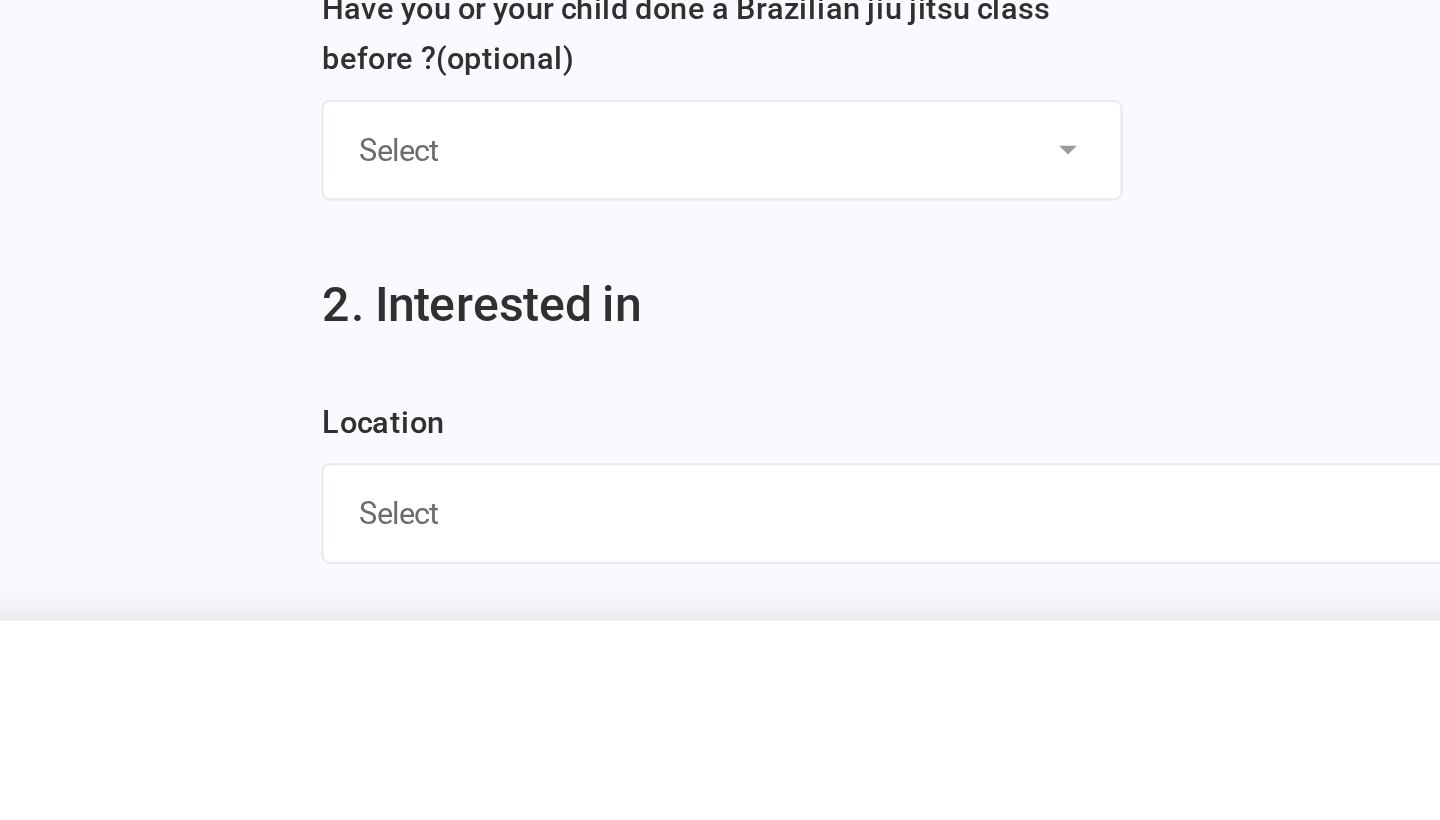 scroll, scrollTop: 216, scrollLeft: 0, axis: vertical 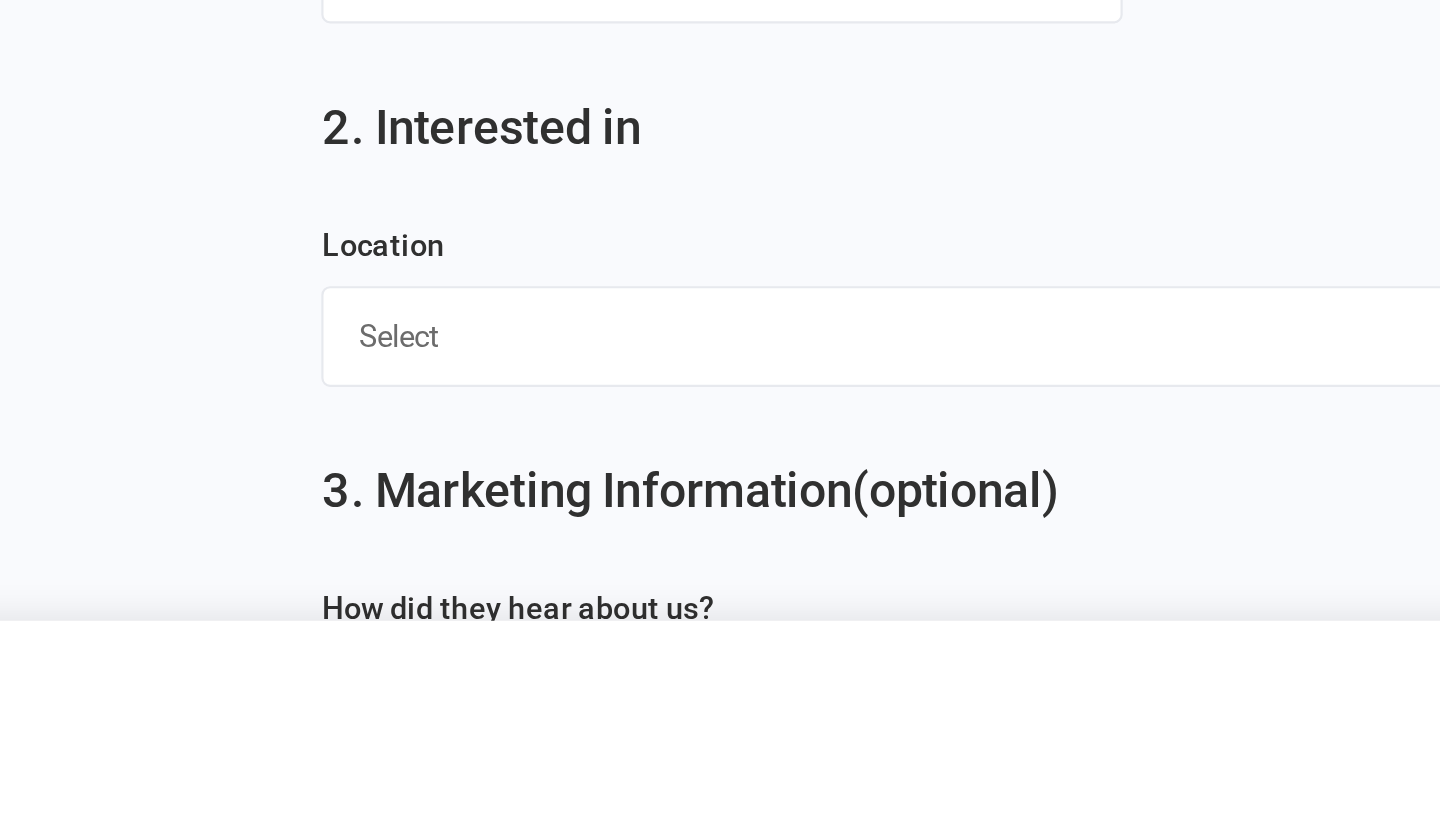 select on "[PERSON_NAME] [PERSON_NAME]" 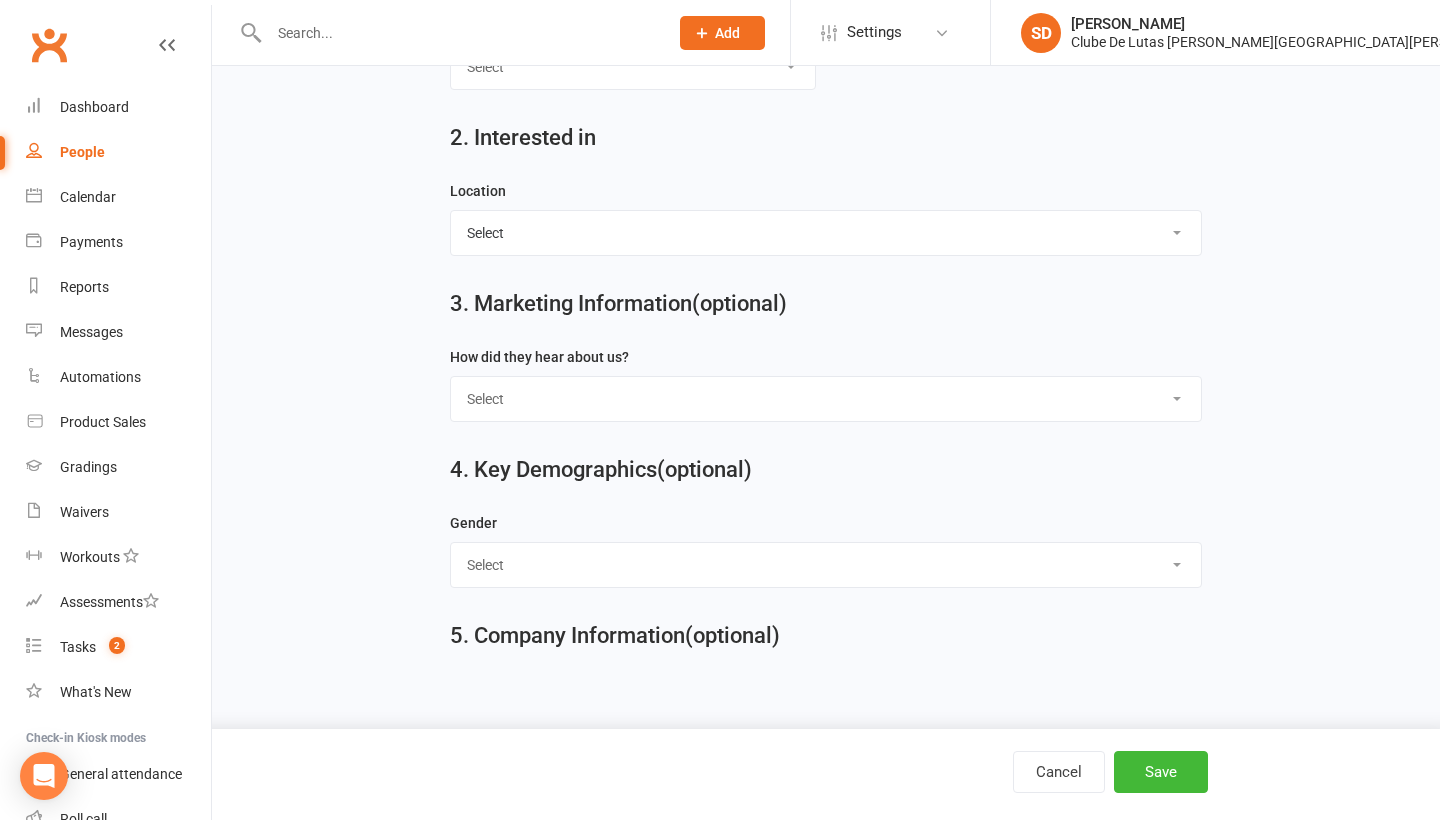 scroll, scrollTop: 594, scrollLeft: 0, axis: vertical 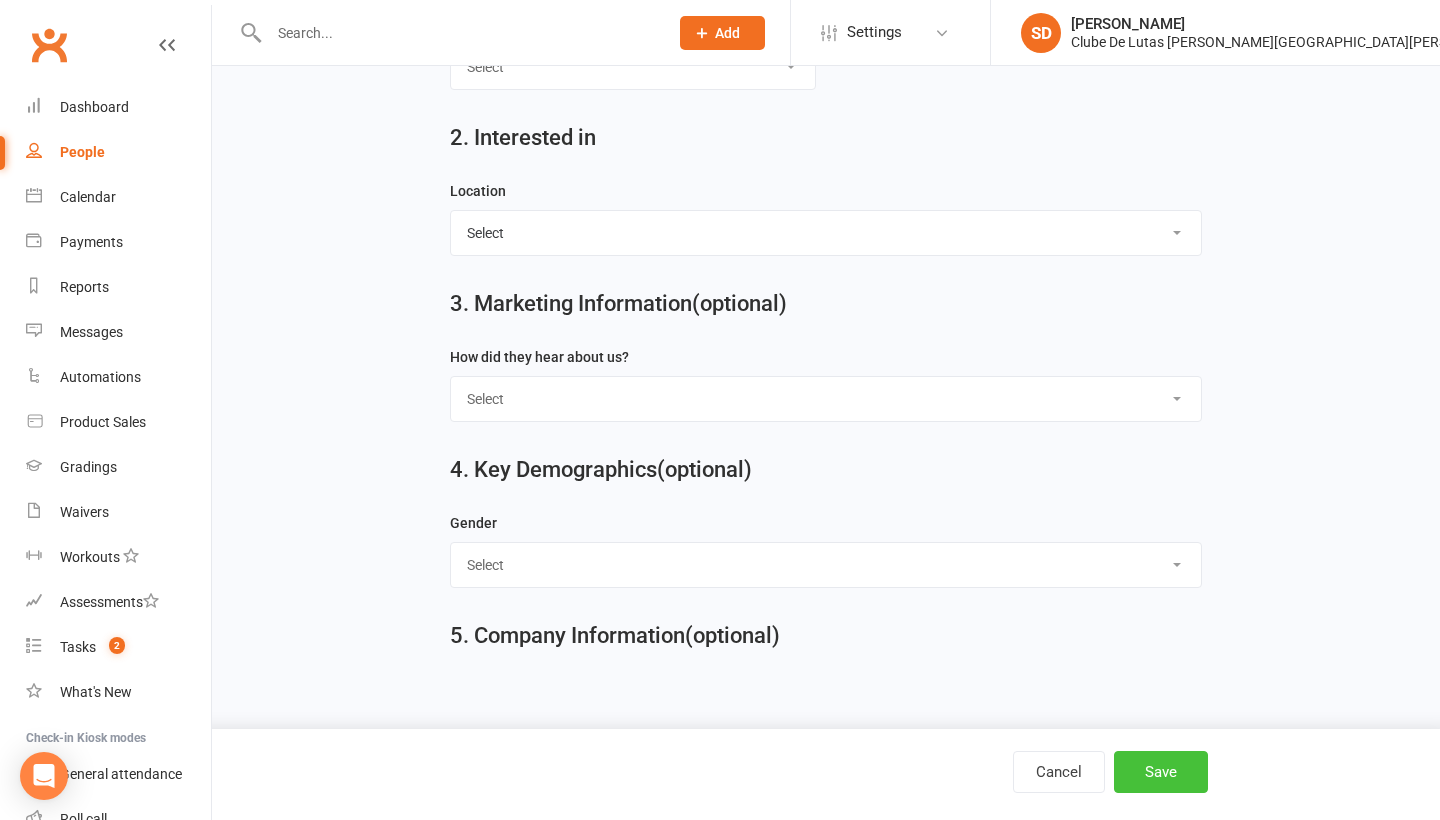 click on "Save" at bounding box center [1161, 772] 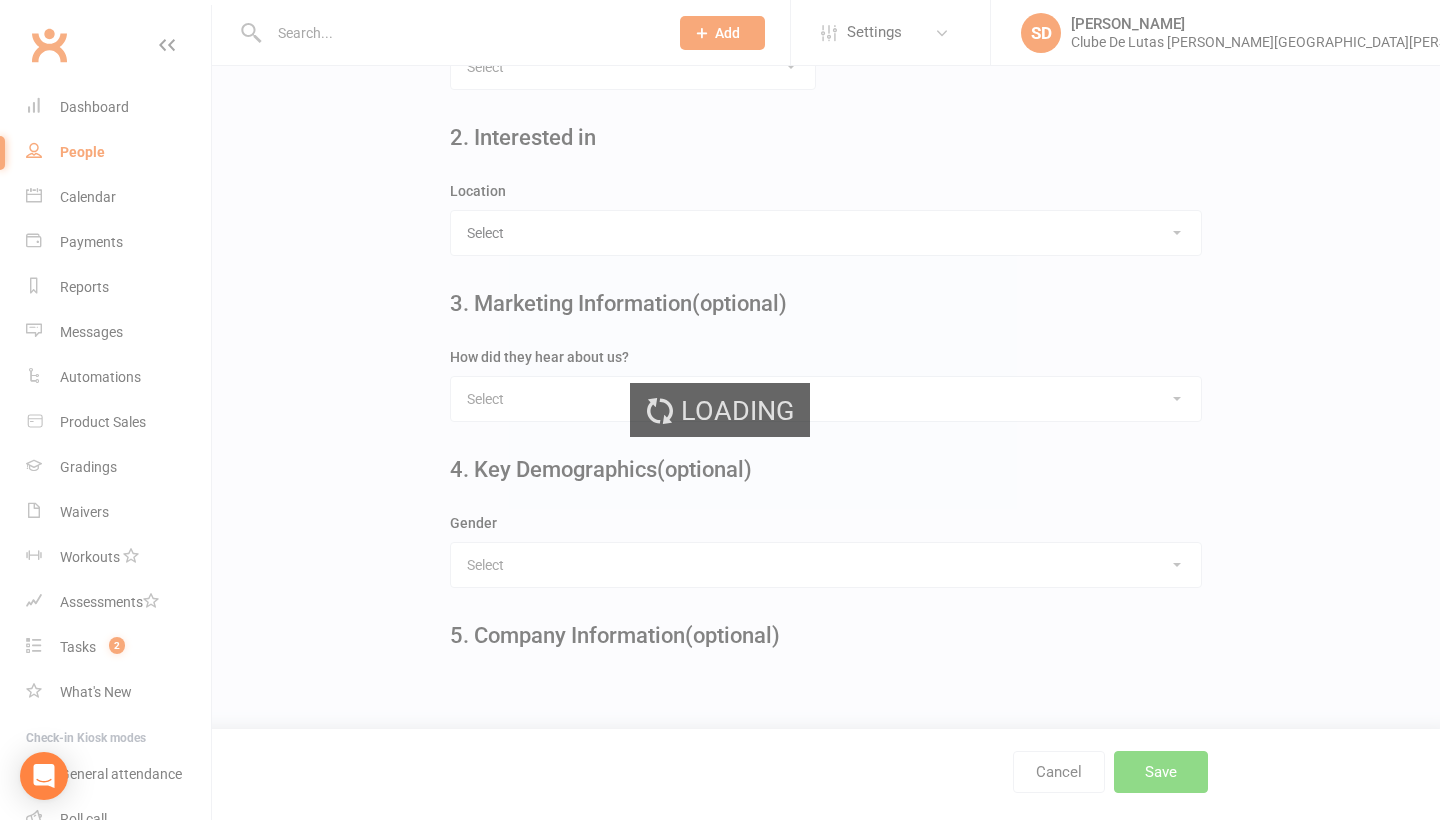 scroll, scrollTop: 0, scrollLeft: 0, axis: both 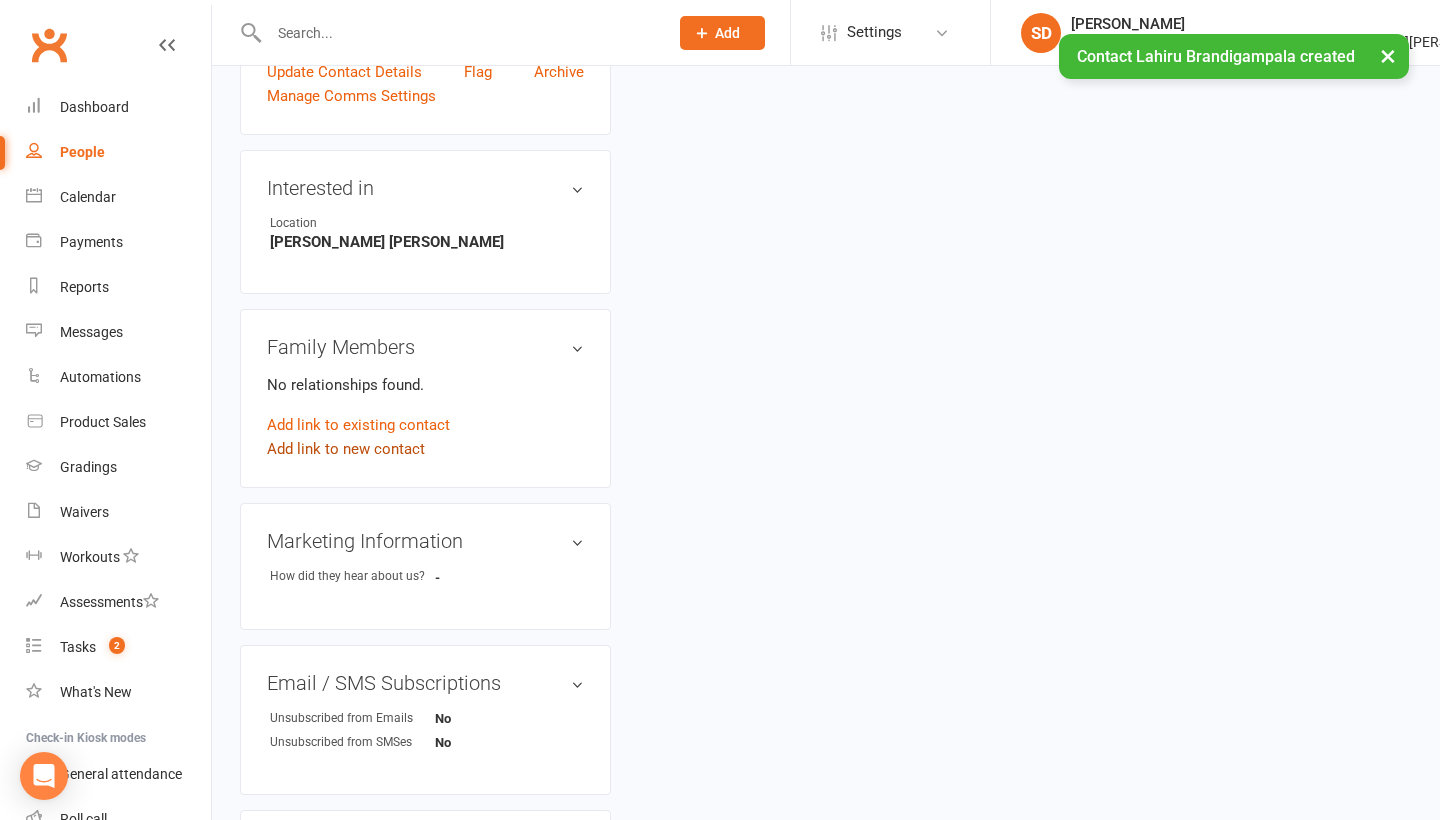 click on "Add link to new contact" at bounding box center (346, 449) 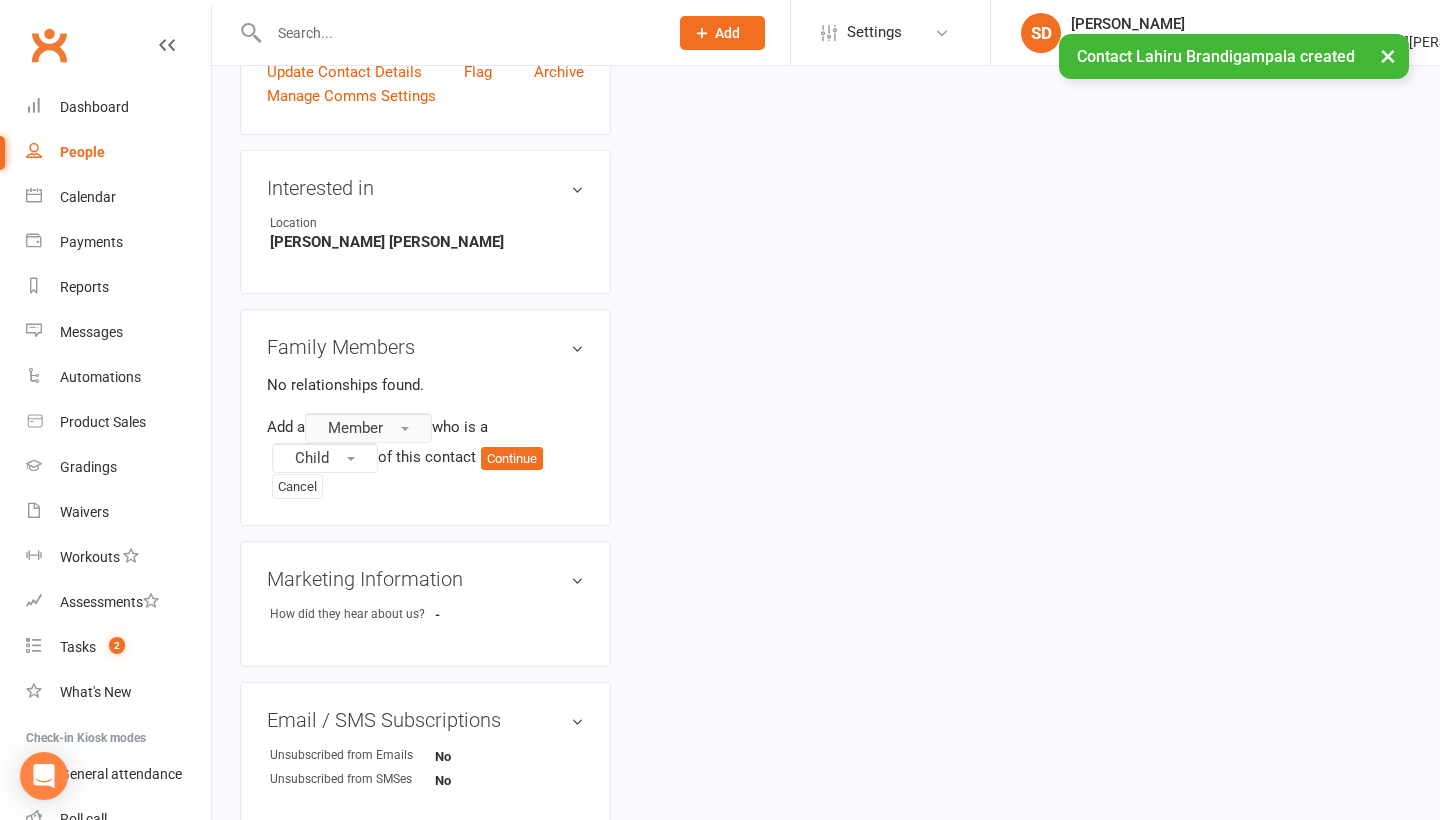 click on "Member" at bounding box center (368, 428) 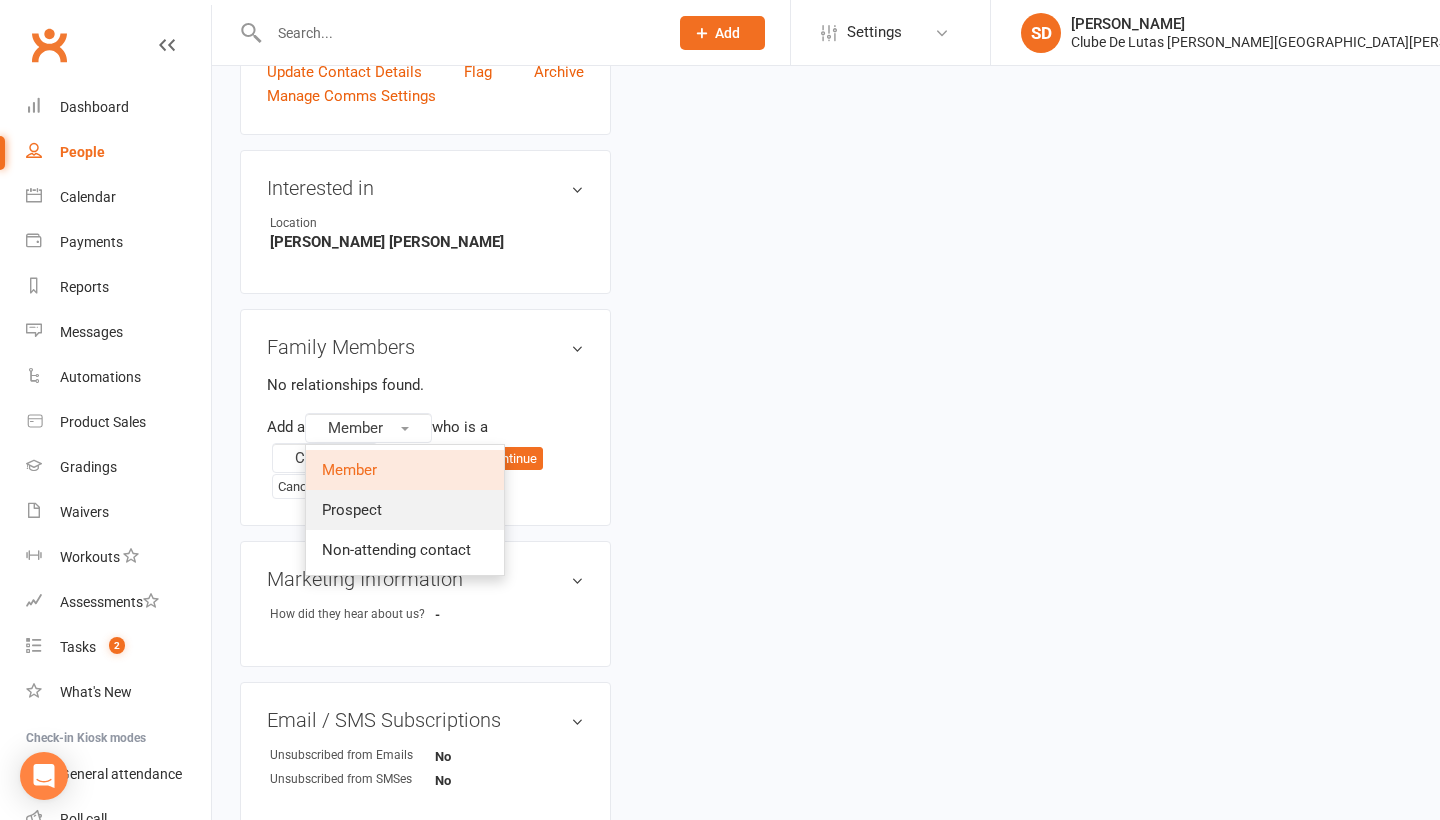click on "Prospect" at bounding box center (405, 510) 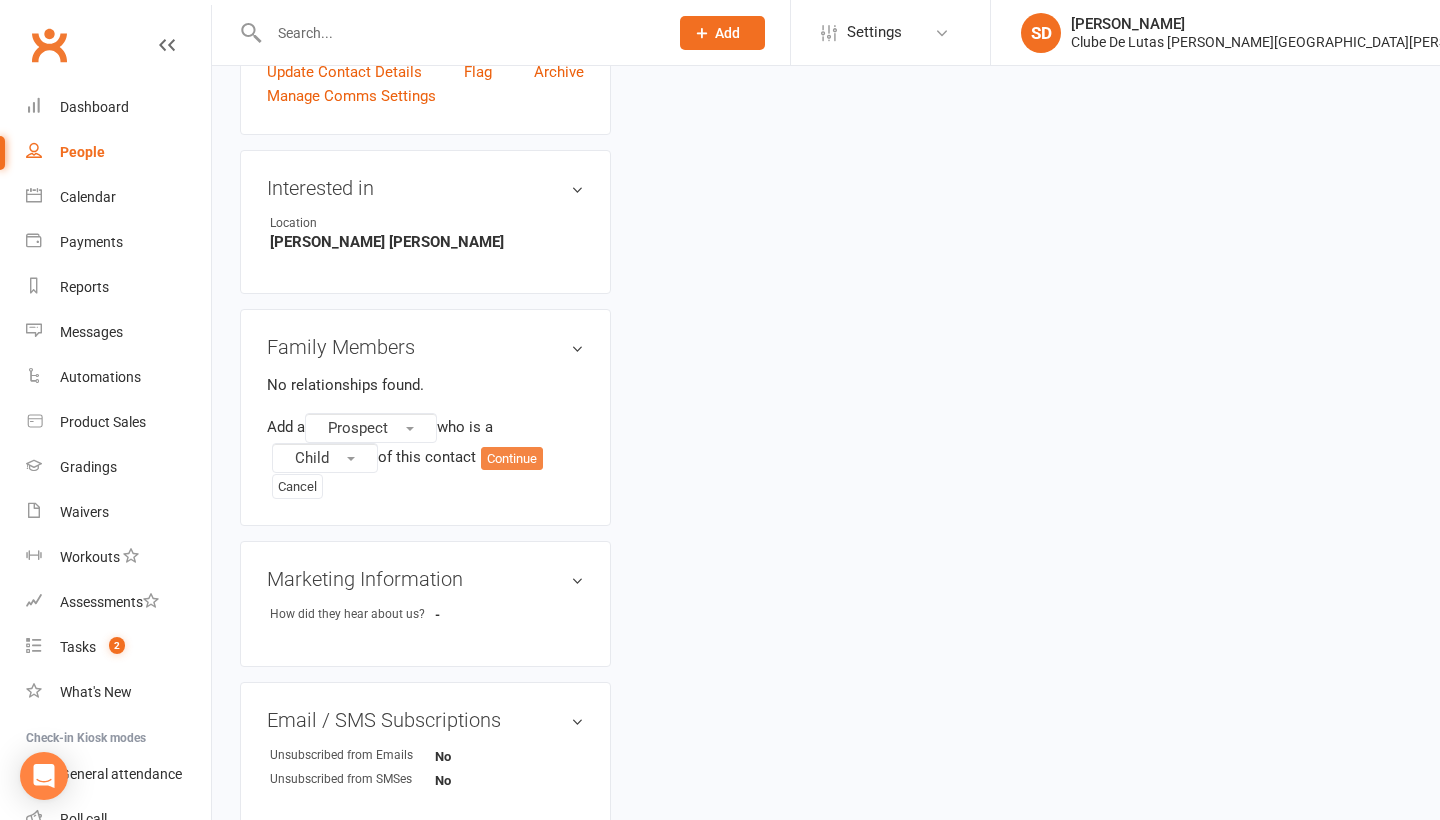 click on "Continue" at bounding box center (512, 459) 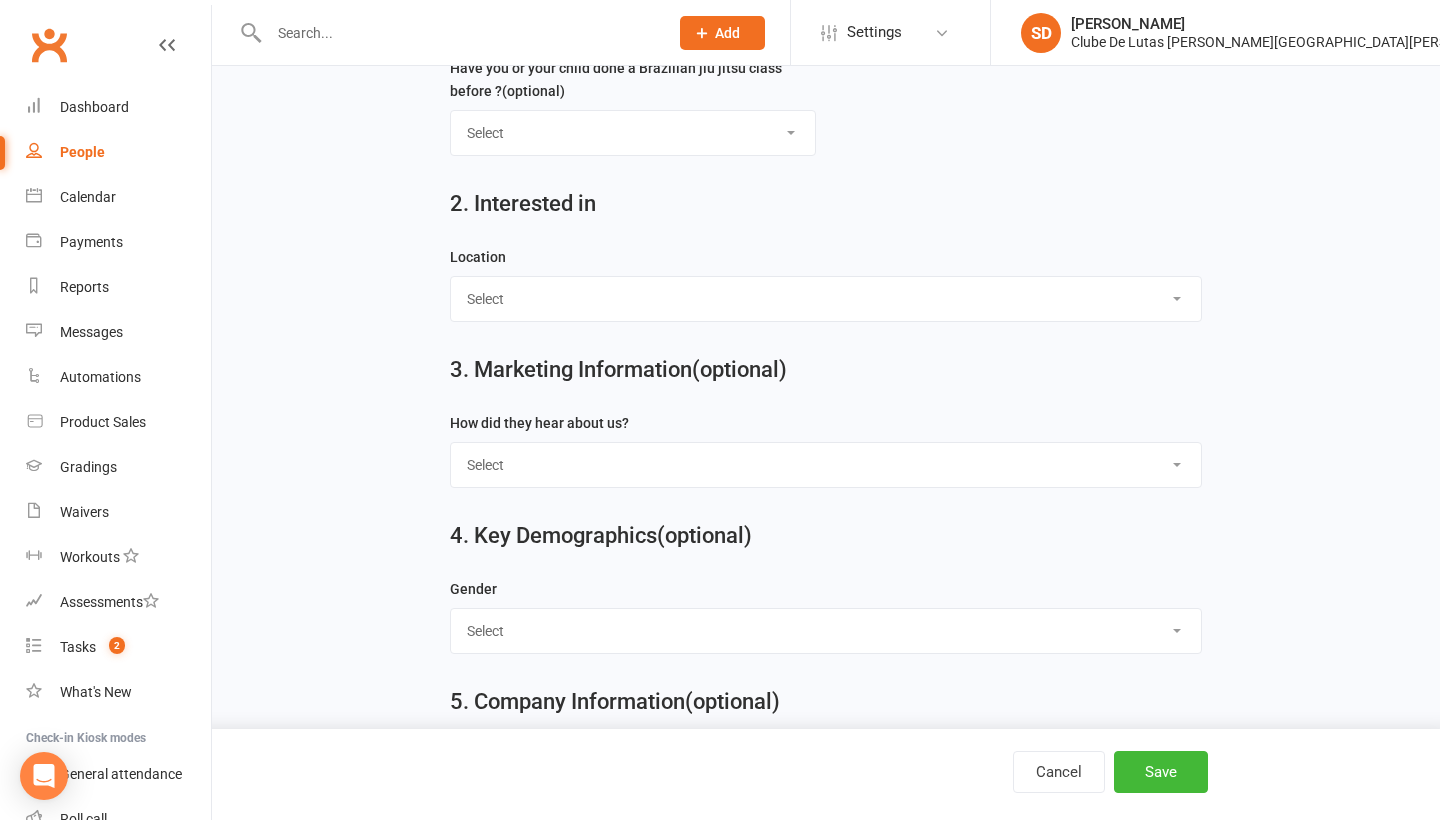 scroll, scrollTop: 0, scrollLeft: 0, axis: both 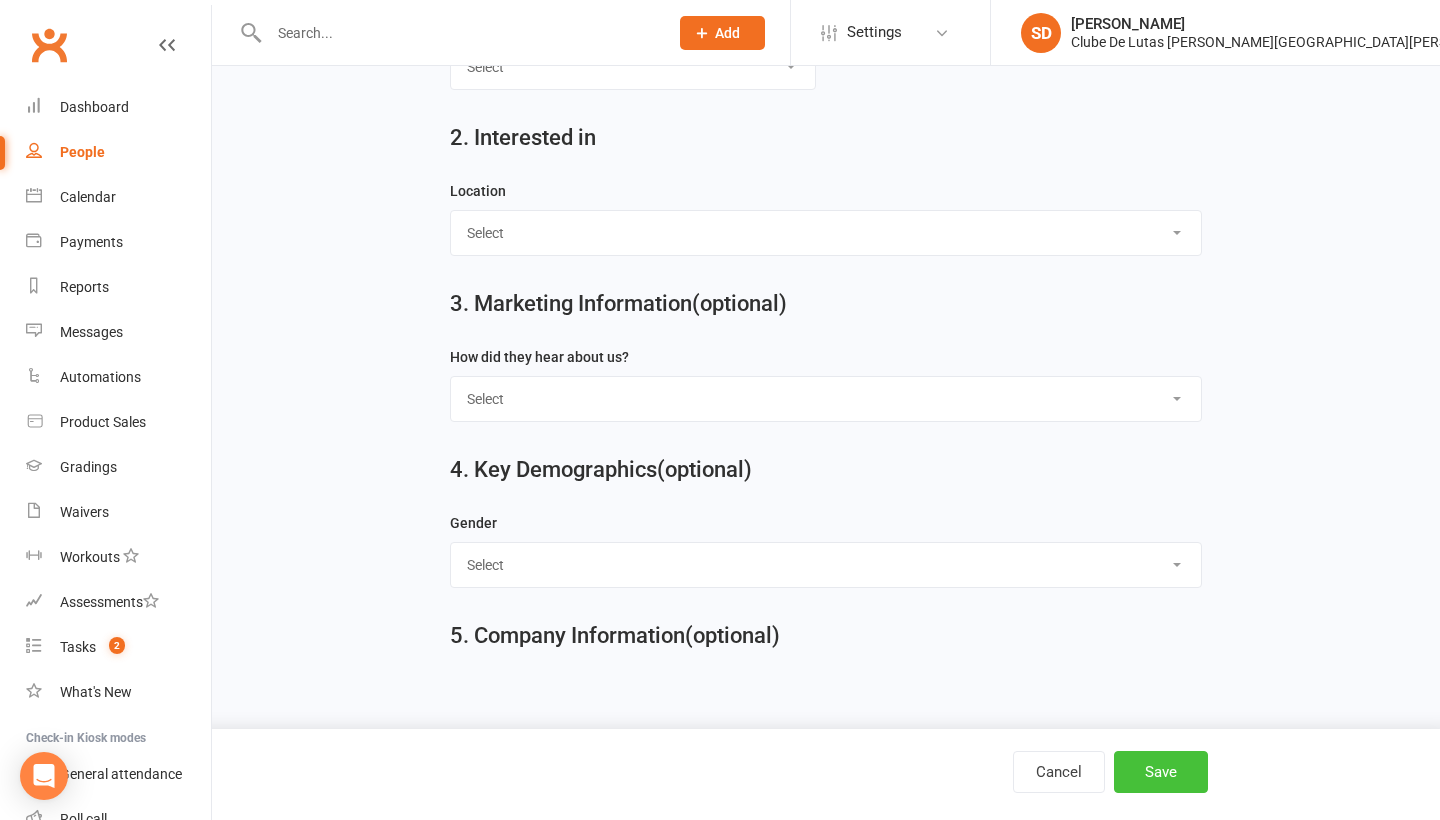 type on "[PERSON_NAME]" 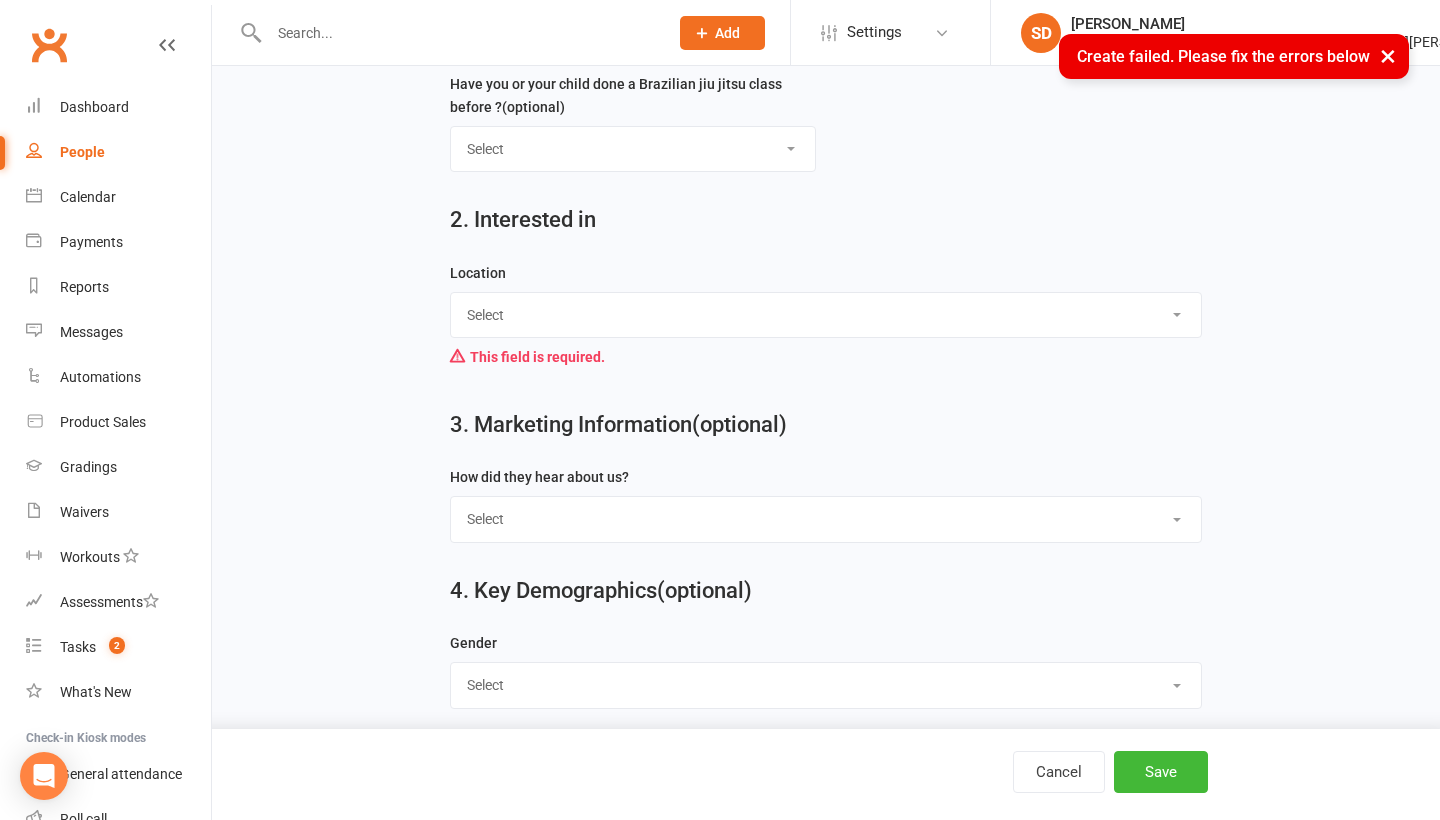scroll, scrollTop: 474, scrollLeft: 0, axis: vertical 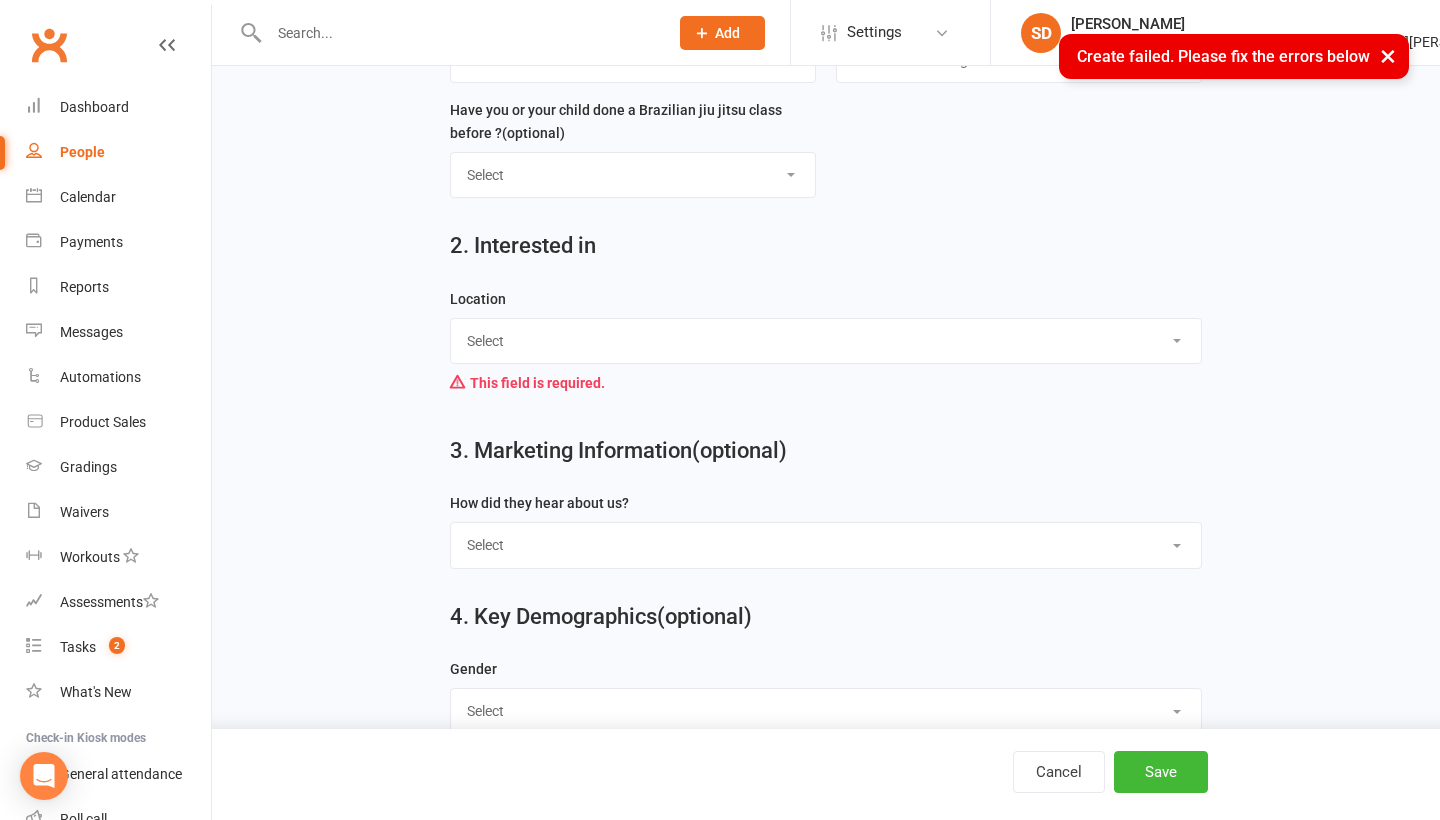 select on "[PERSON_NAME] [PERSON_NAME]" 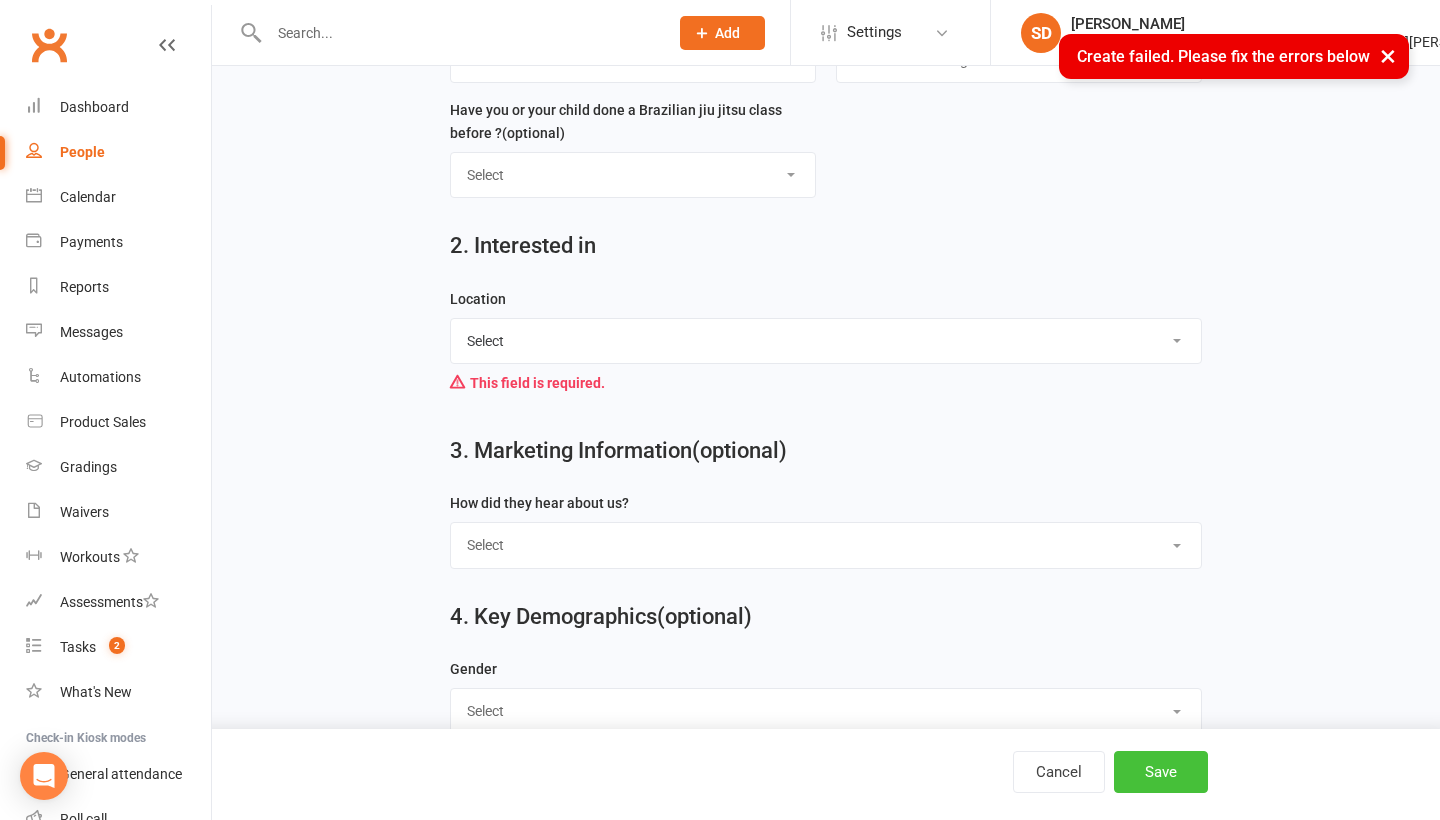 click on "Save" at bounding box center (1161, 772) 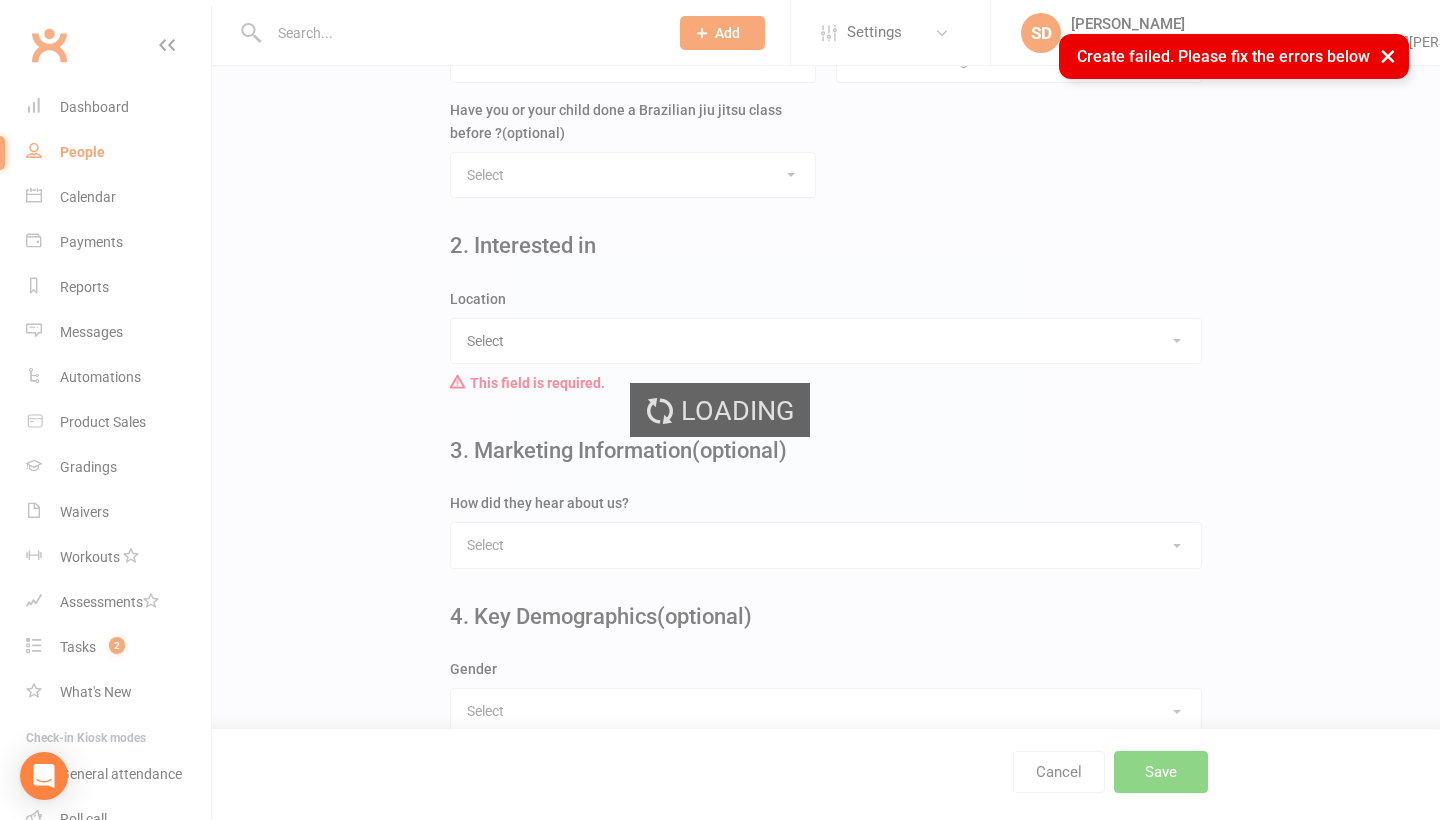 scroll, scrollTop: 0, scrollLeft: 0, axis: both 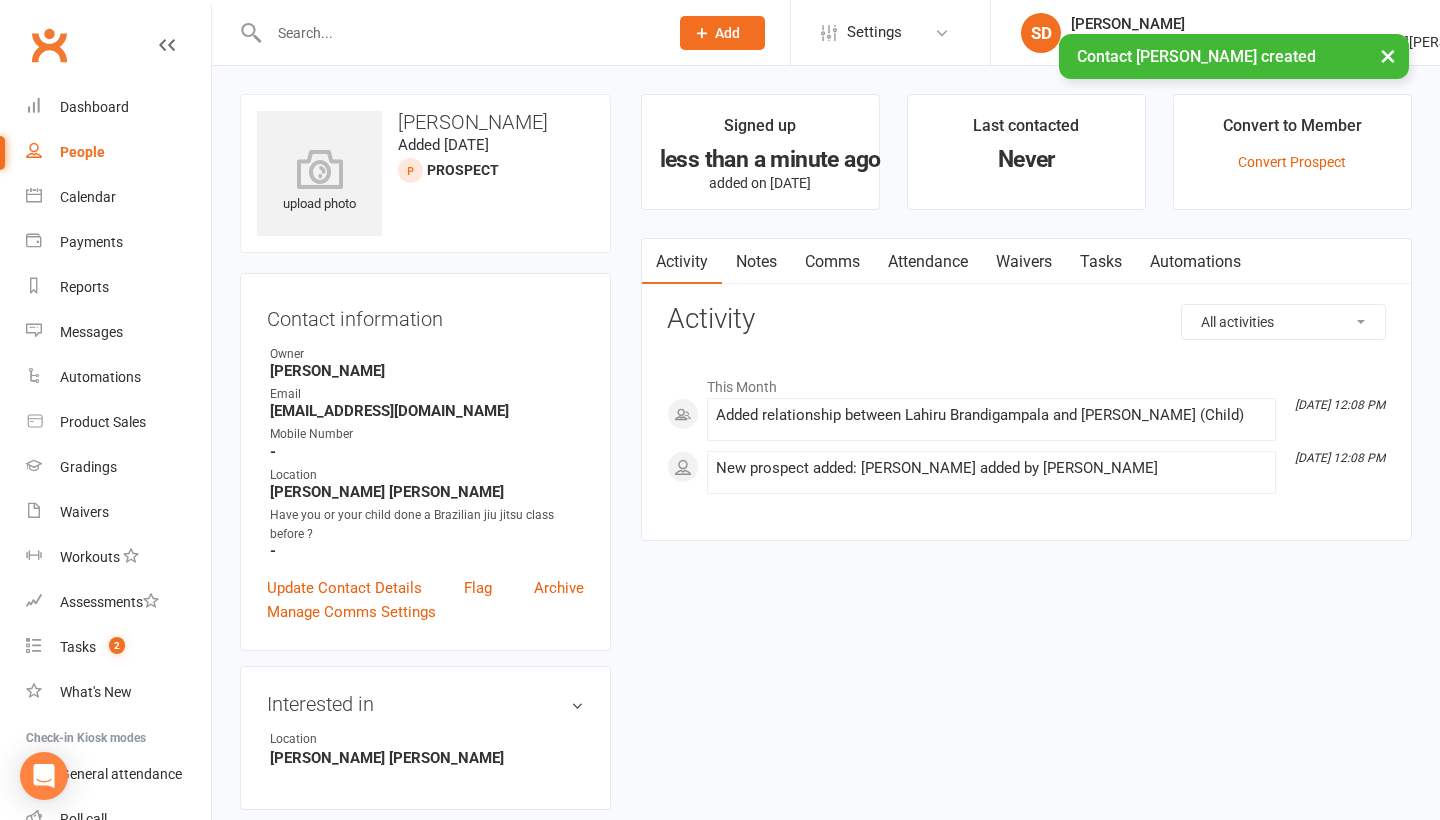 click on "People" at bounding box center [82, 152] 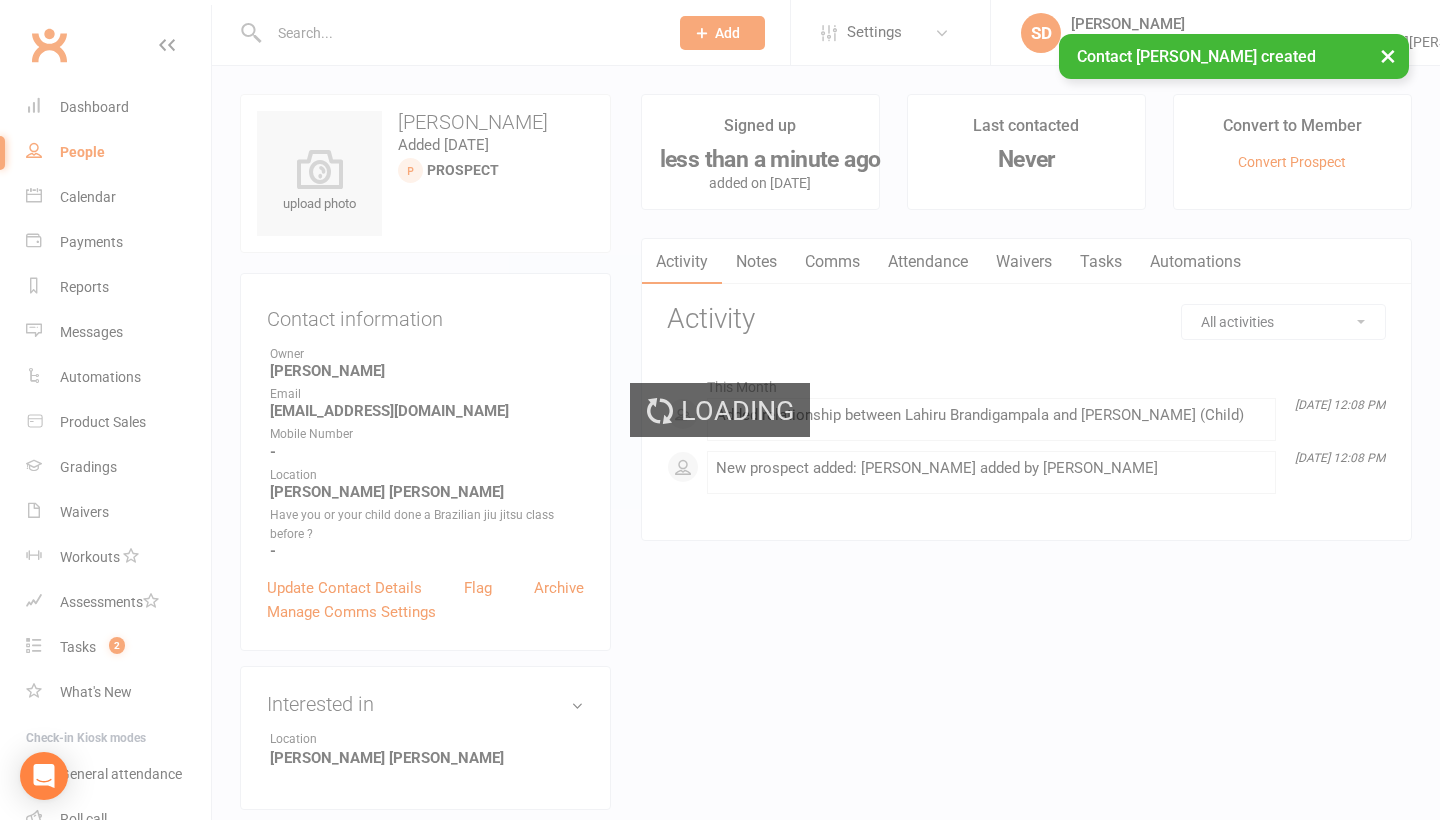 select on "100" 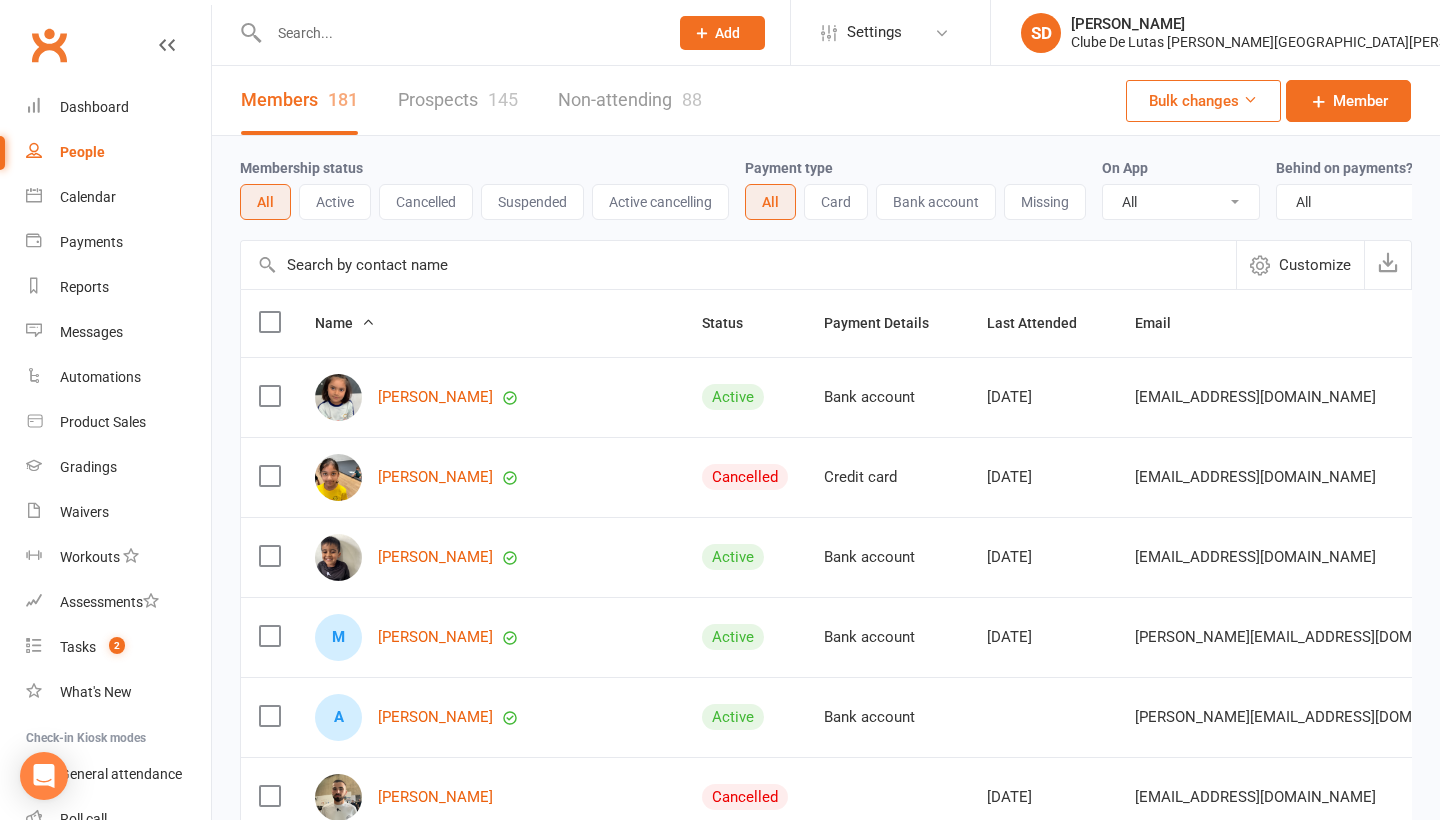 click on "Prospects 145" at bounding box center [458, 100] 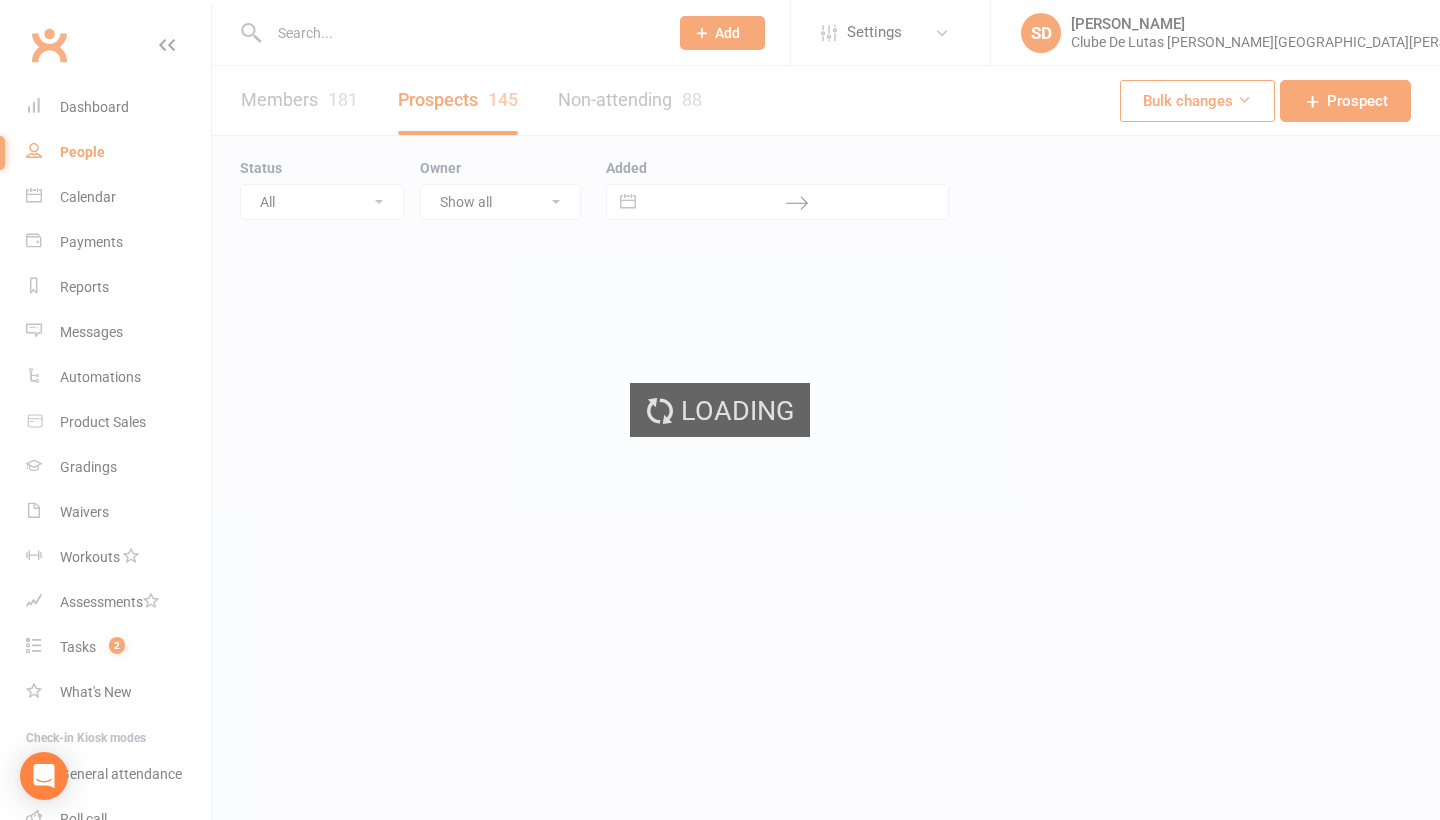 select on "100" 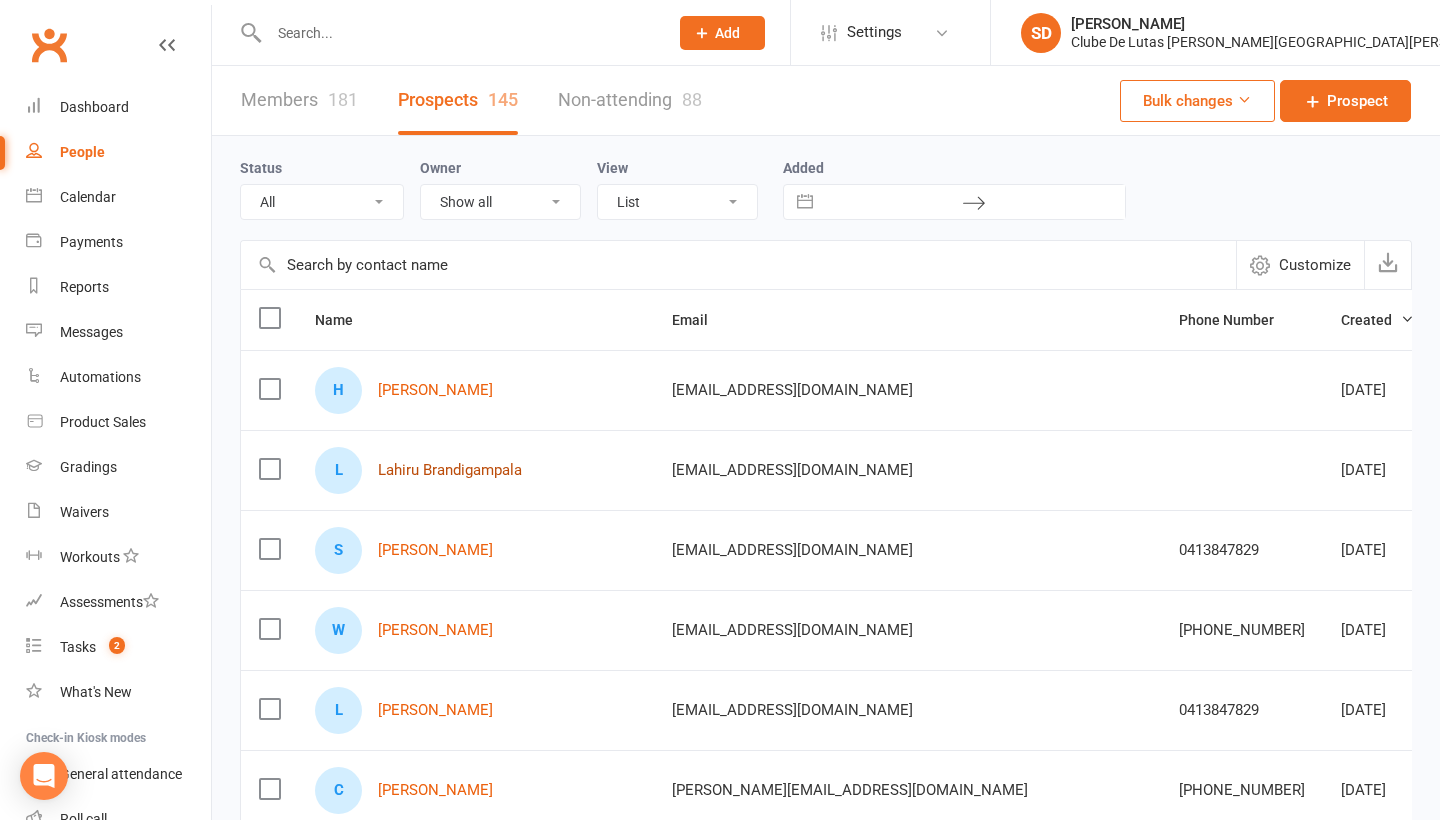 click on "Lahiru Brandigampala" at bounding box center (450, 470) 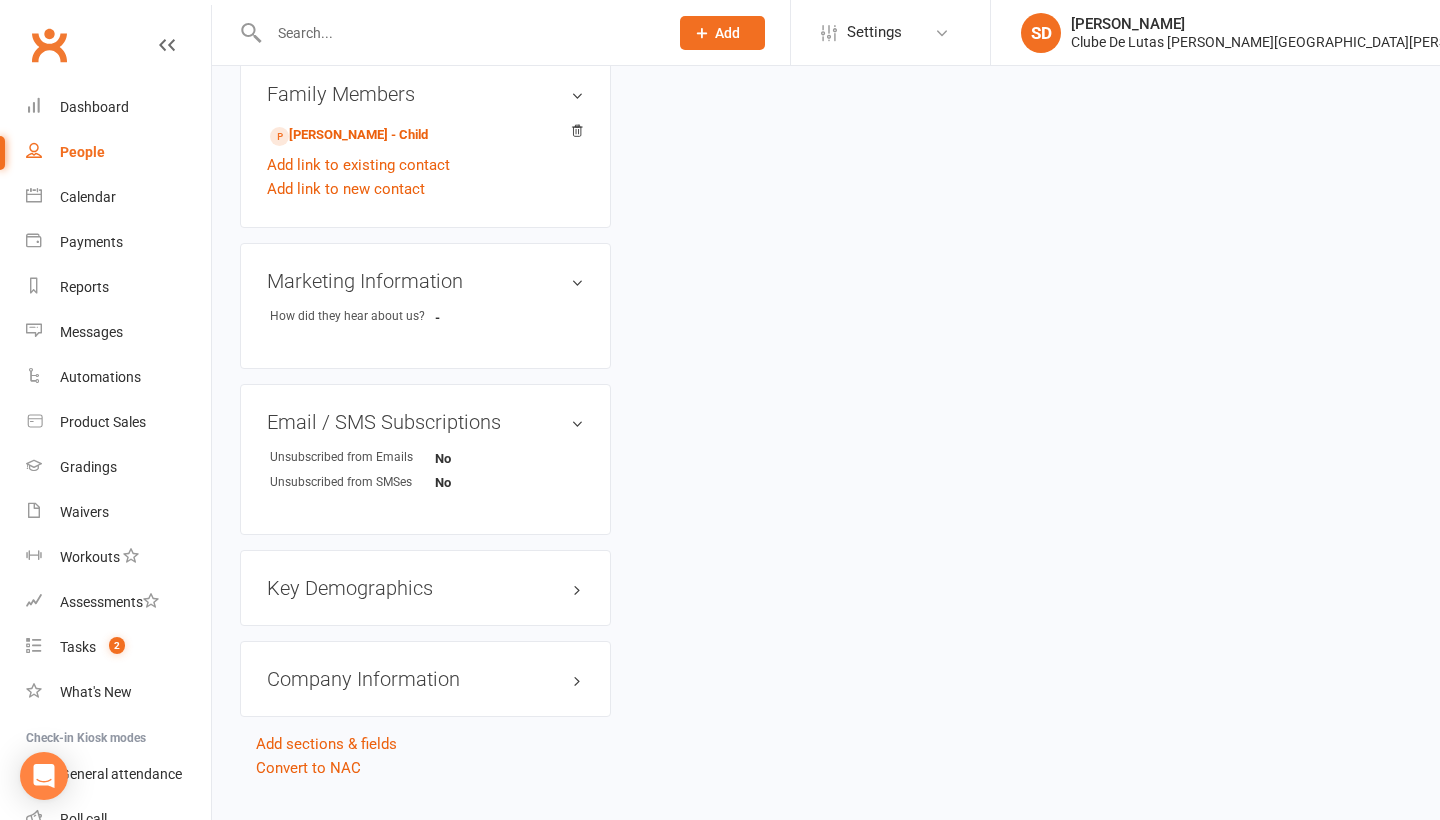 scroll, scrollTop: 754, scrollLeft: 0, axis: vertical 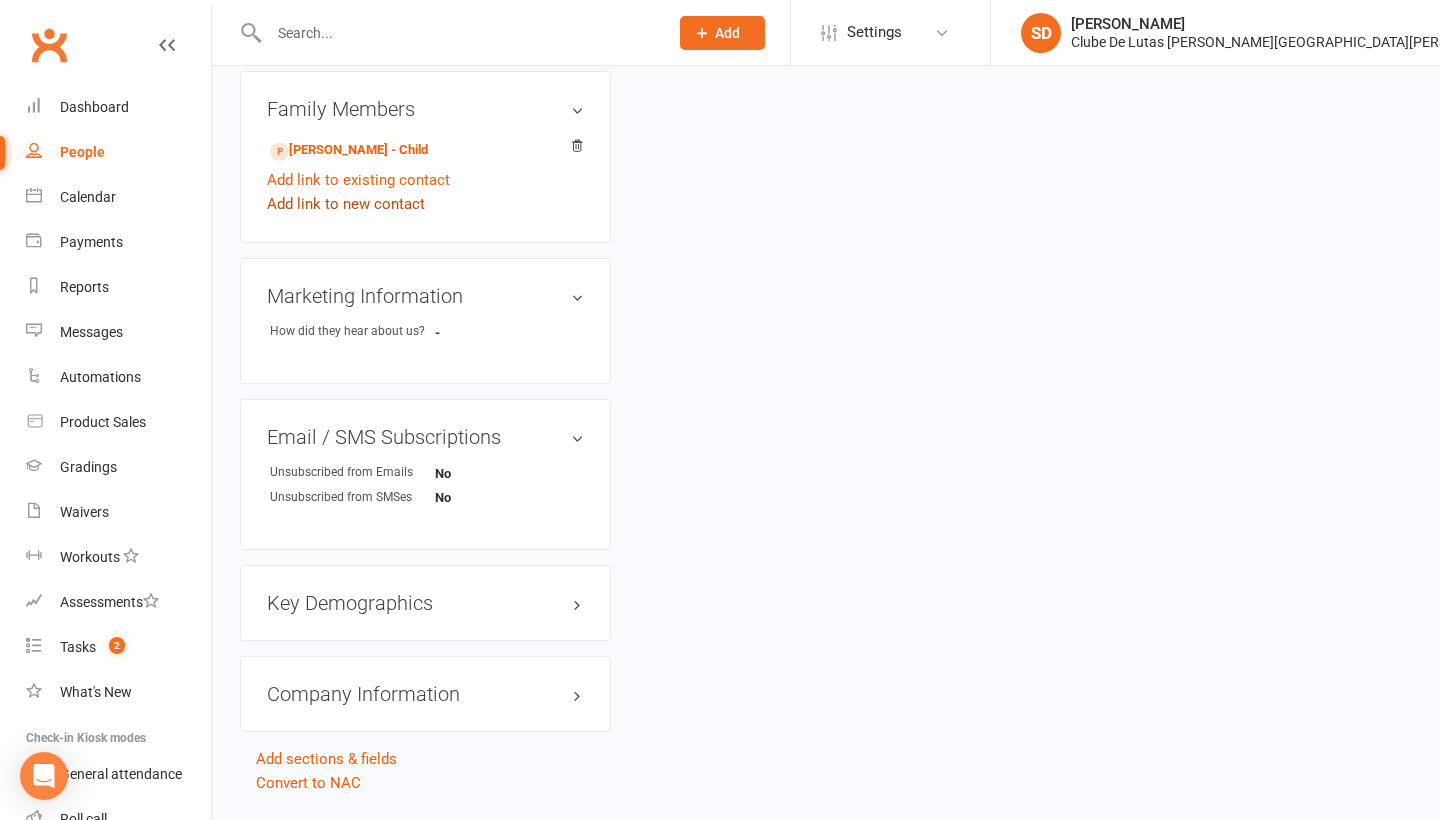 click on "Add link to new contact" at bounding box center (346, 204) 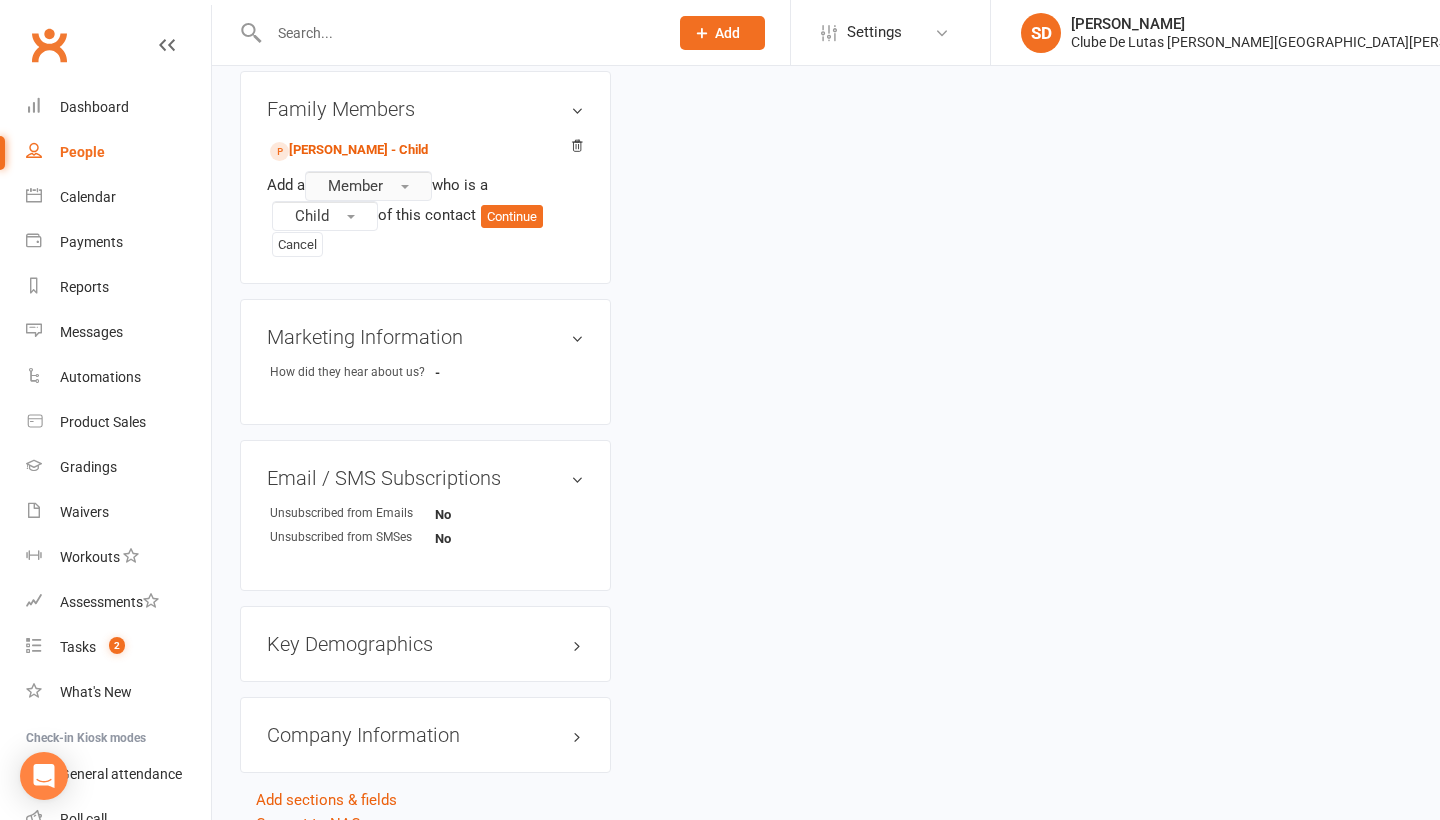click on "Member" at bounding box center (368, 186) 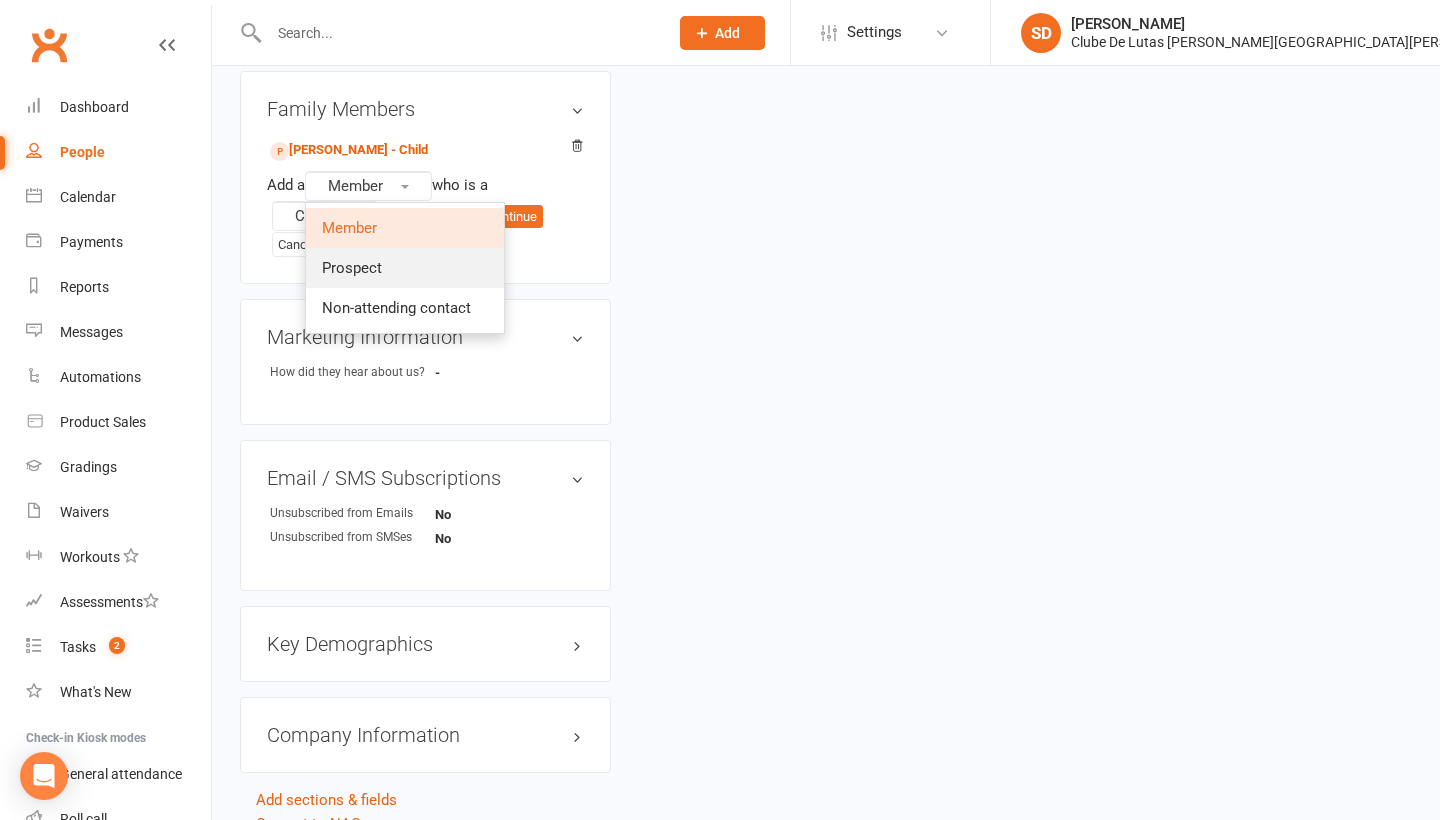 click on "Prospect" at bounding box center [405, 268] 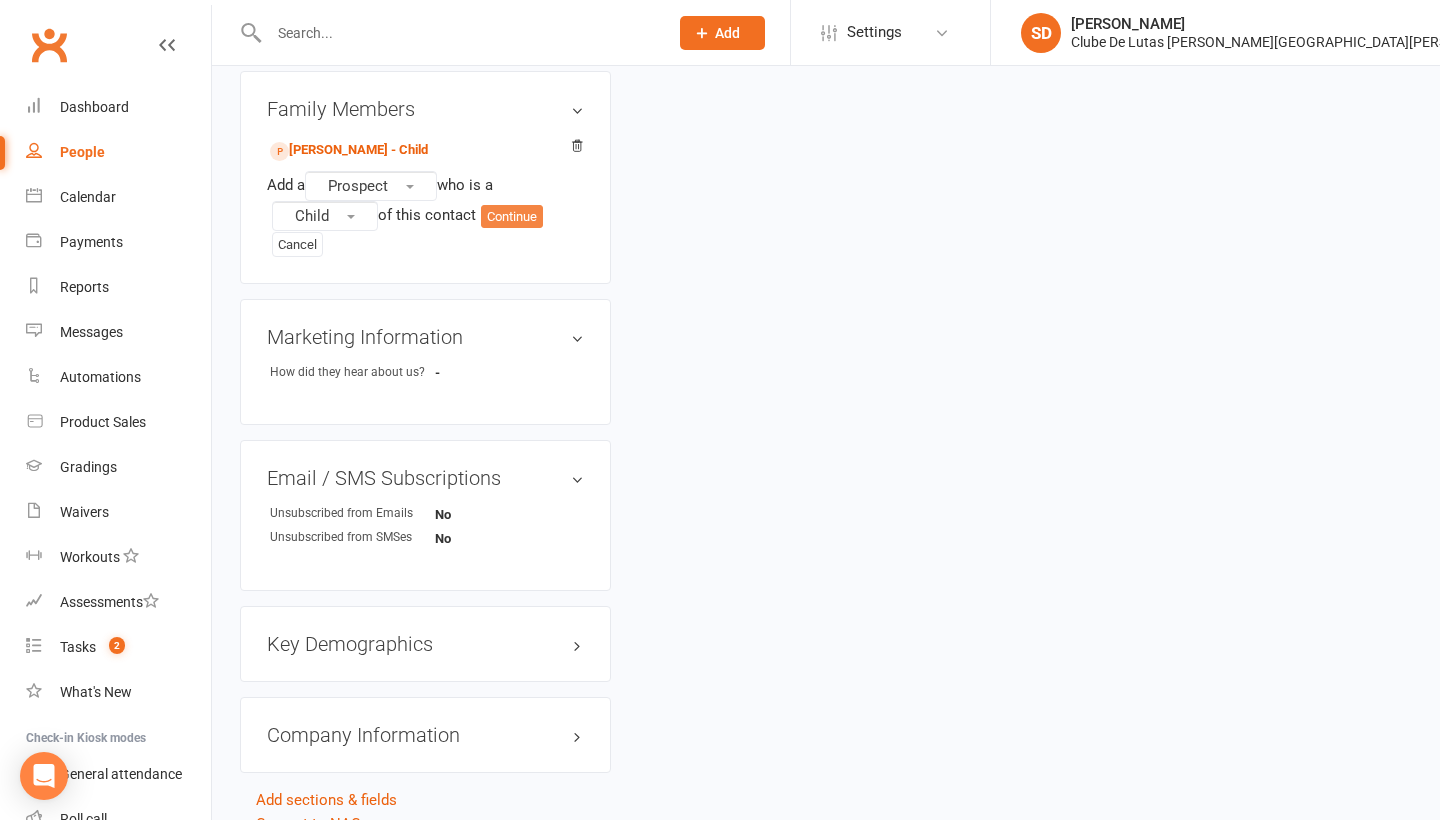 click on "Continue" at bounding box center [512, 217] 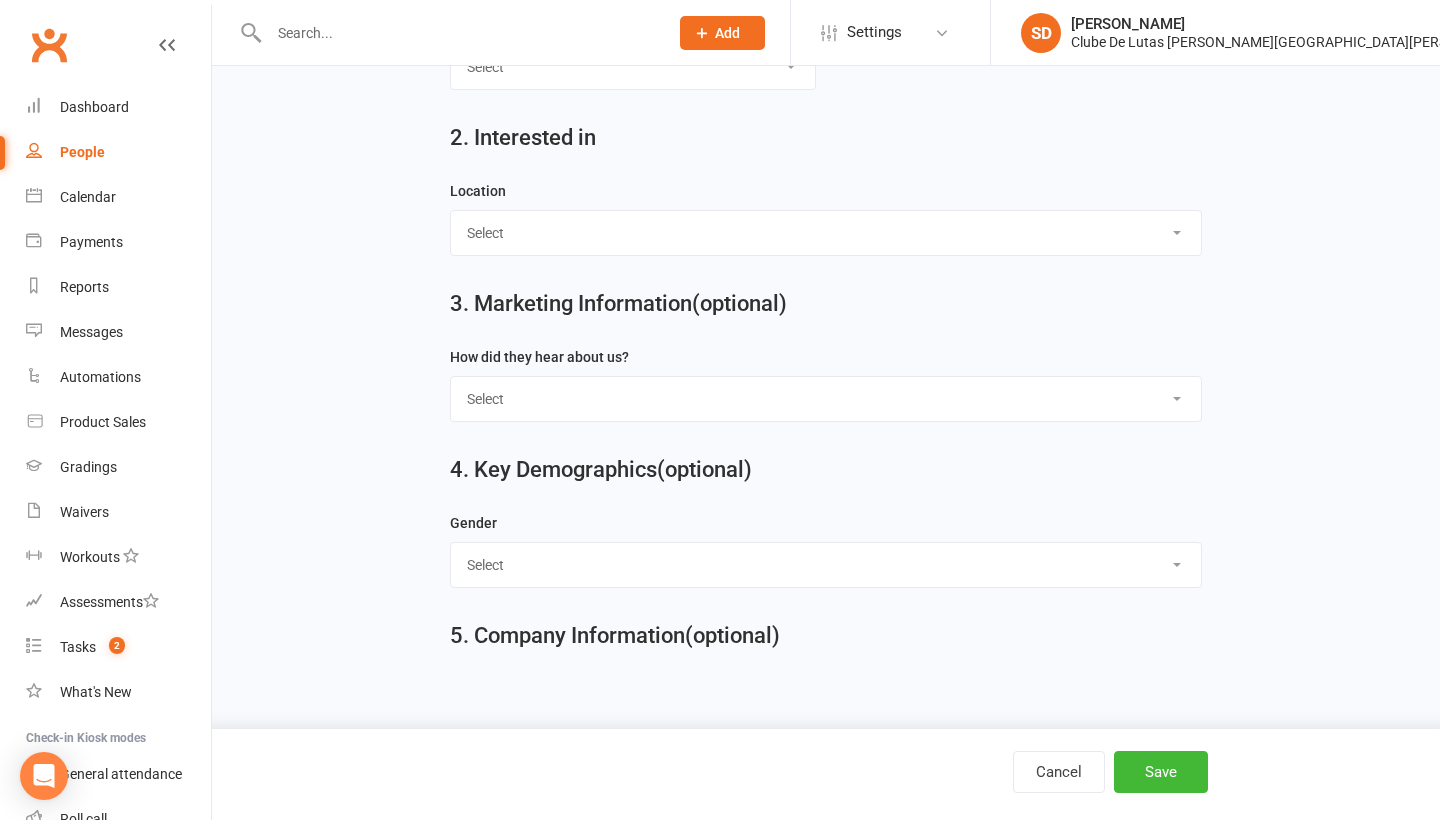scroll, scrollTop: 0, scrollLeft: 0, axis: both 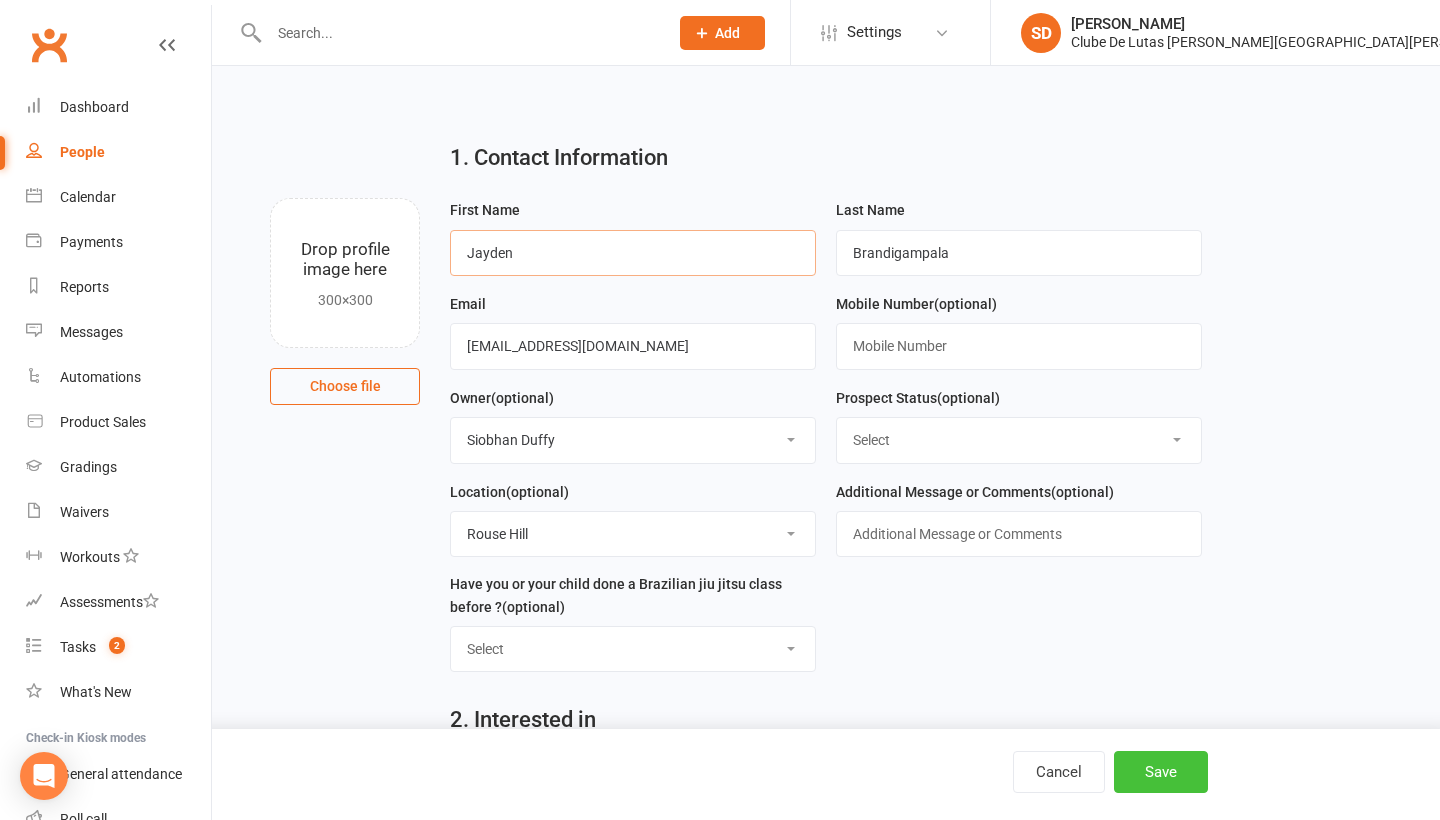 type on "Jayden" 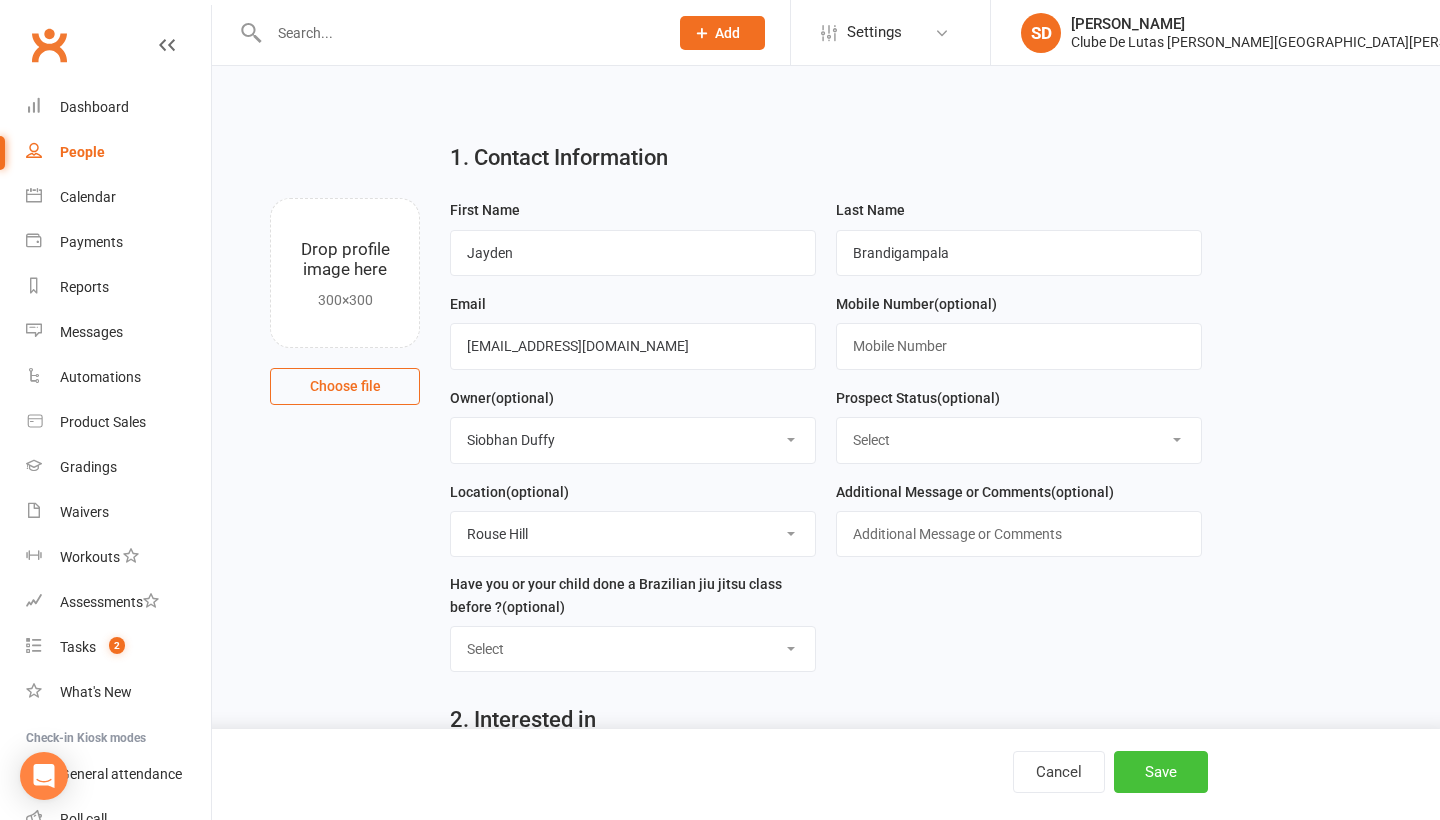 click on "Save" at bounding box center (1161, 772) 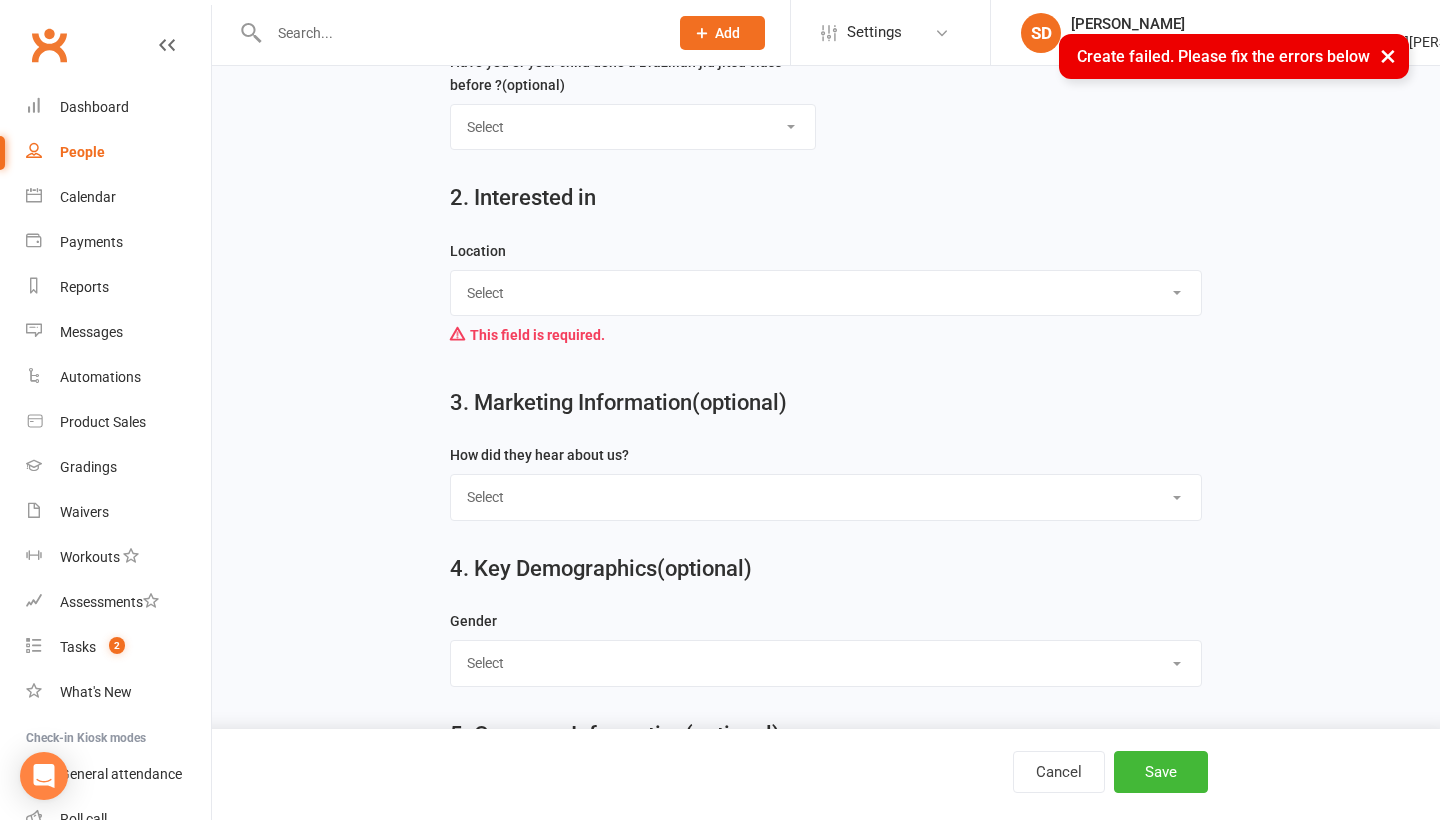 scroll, scrollTop: 531, scrollLeft: 0, axis: vertical 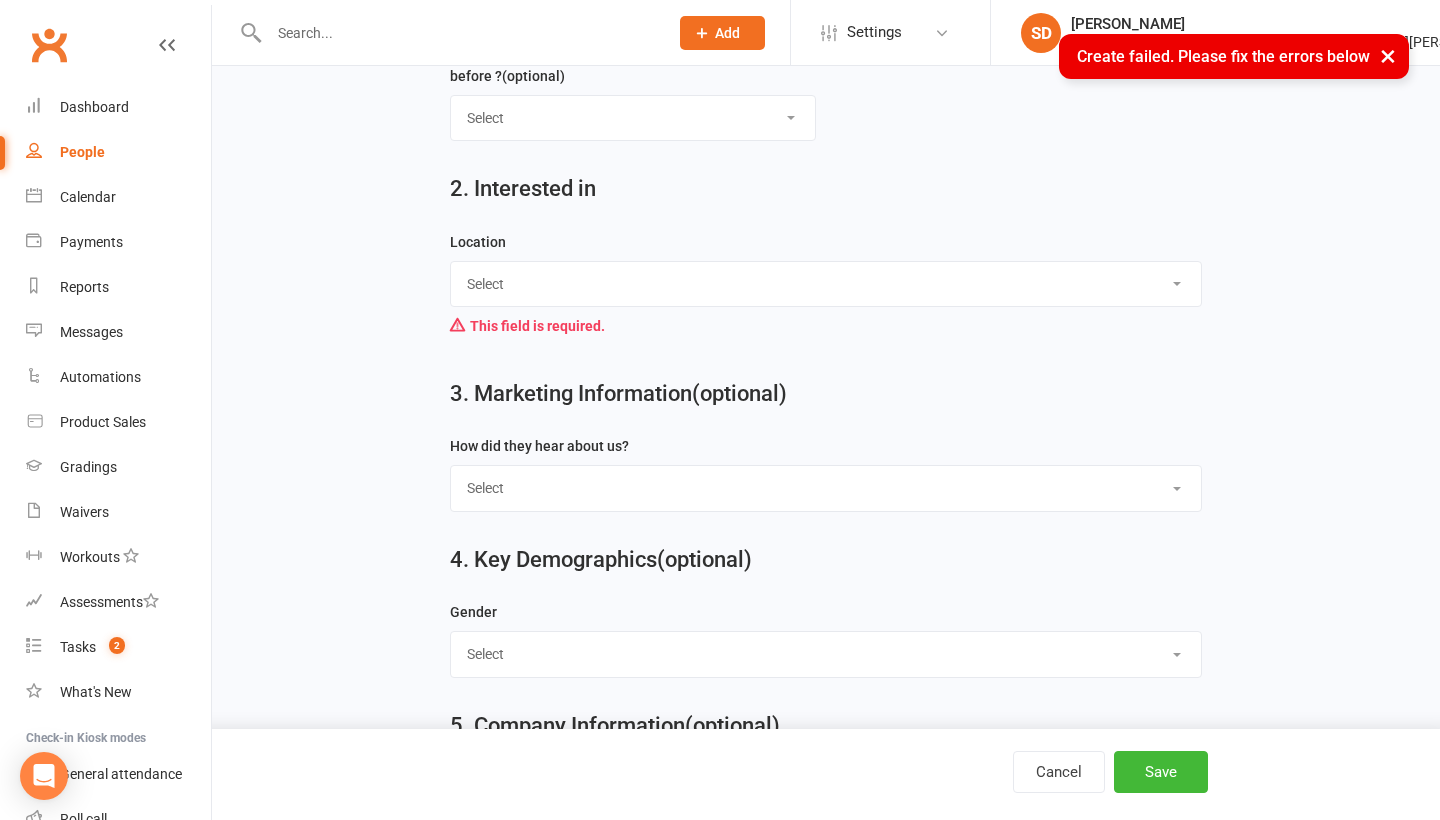 click on "This field is required." at bounding box center (825, 326) 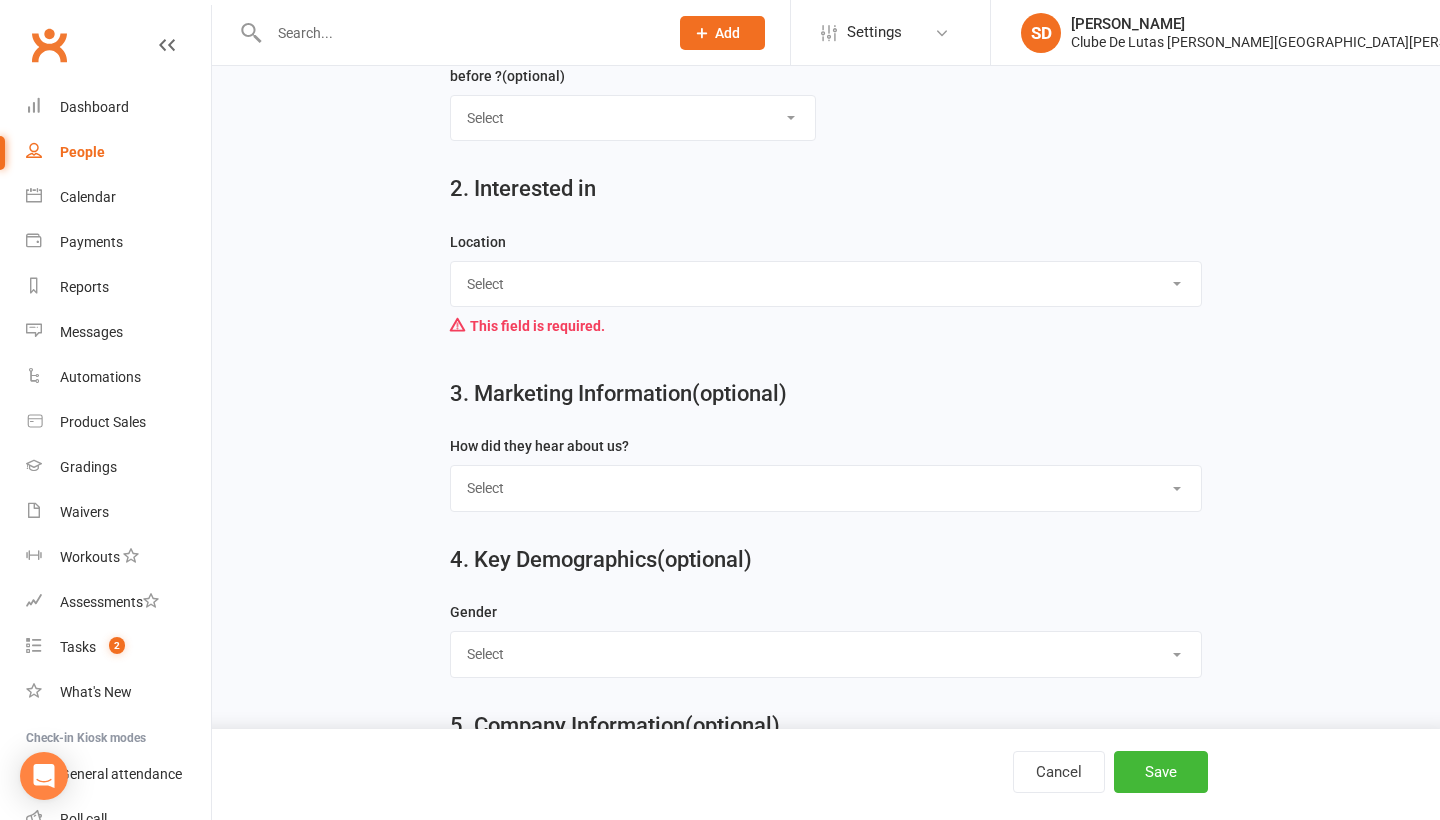select on "[PERSON_NAME] [PERSON_NAME]" 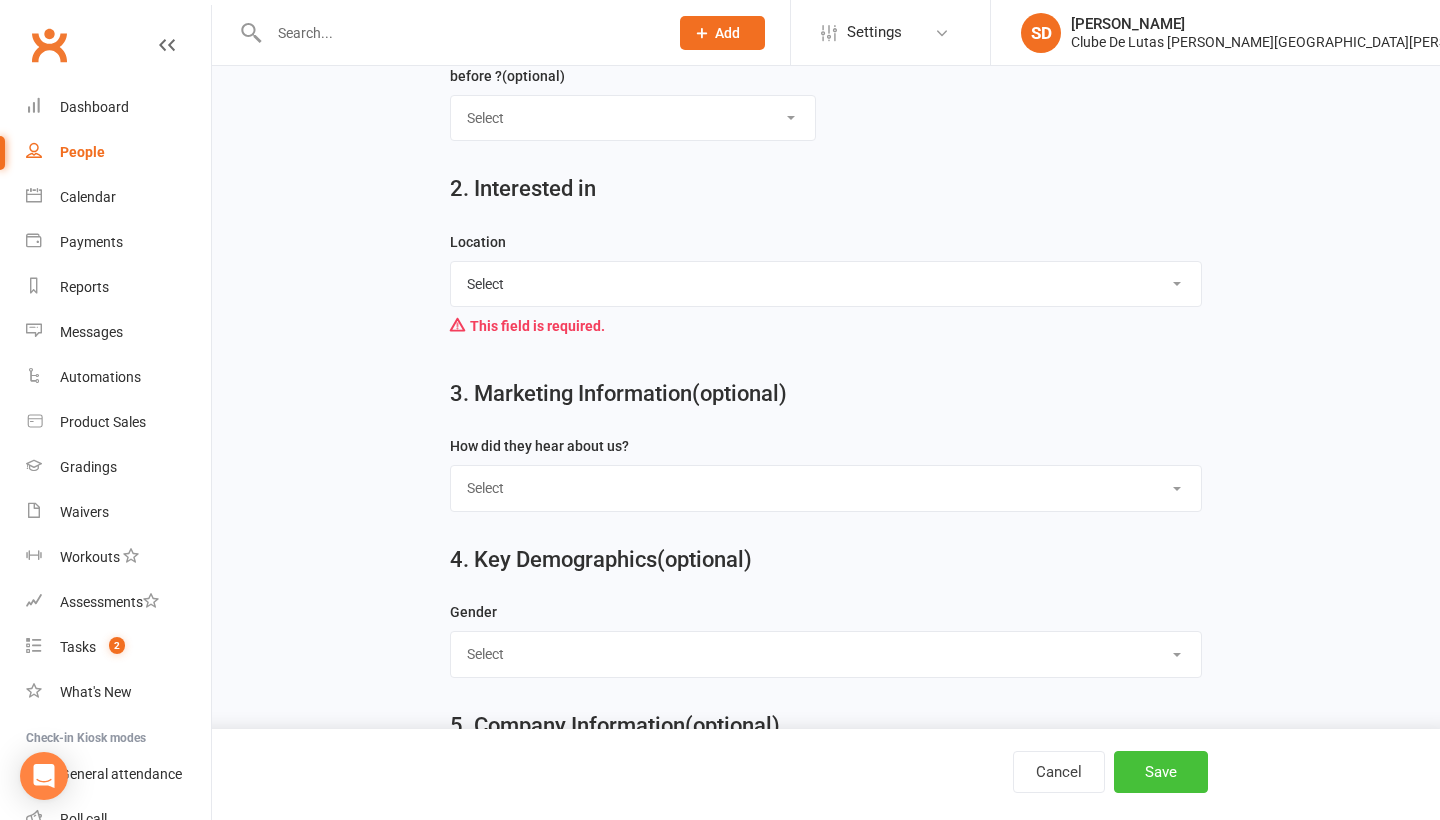 click on "Save" at bounding box center (1161, 772) 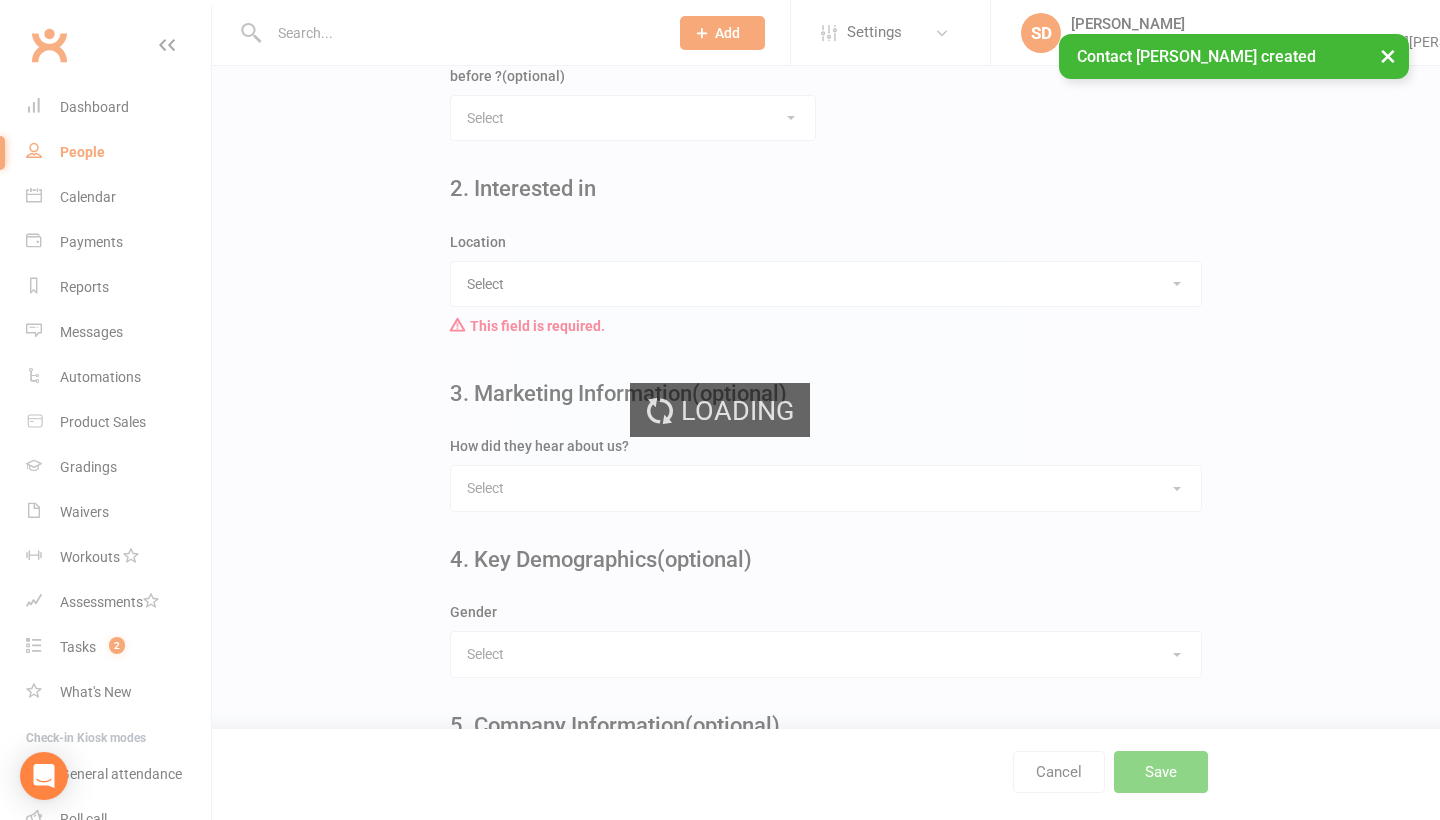 scroll, scrollTop: 0, scrollLeft: 0, axis: both 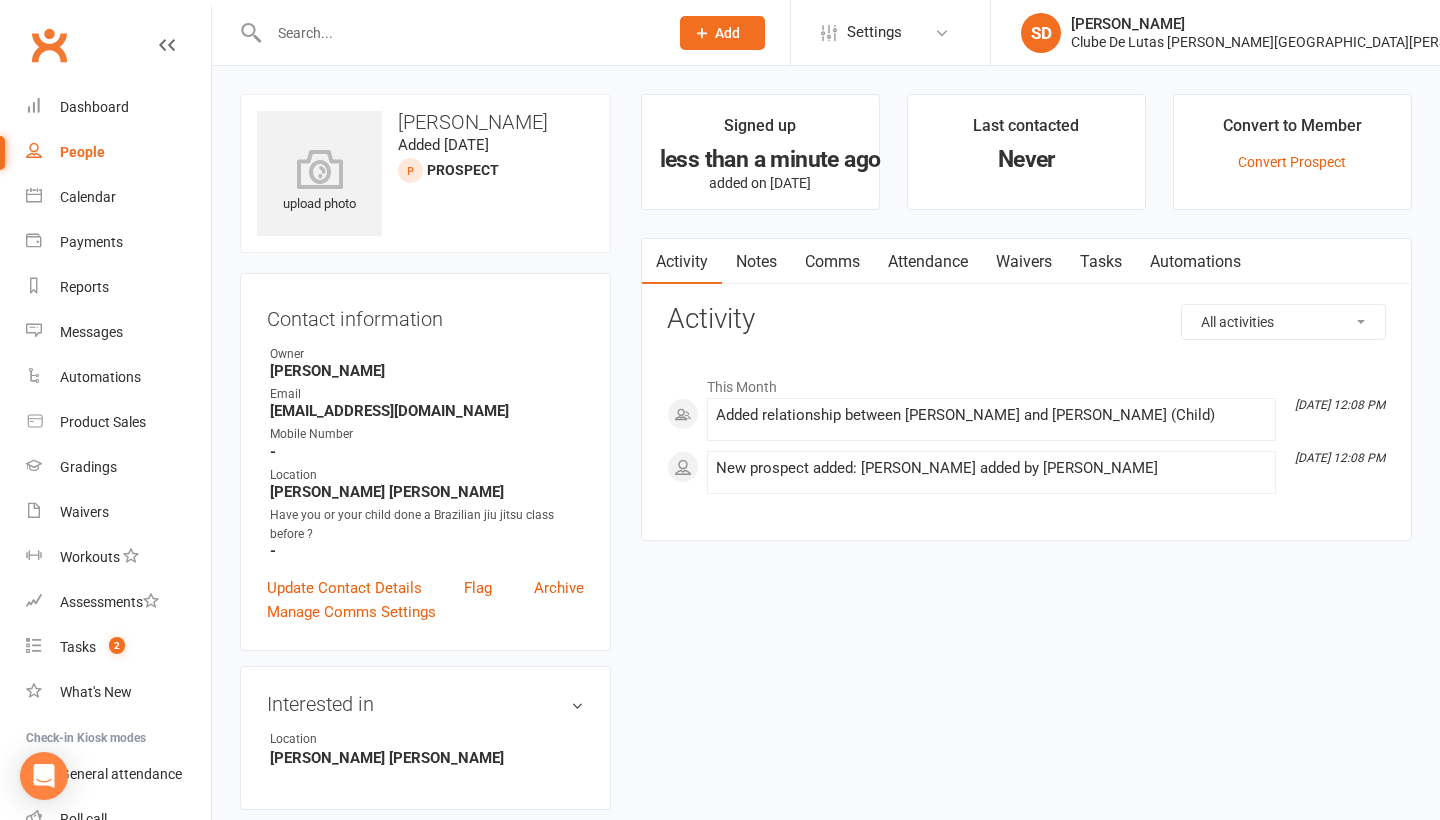 click on "Attendance" at bounding box center [928, 262] 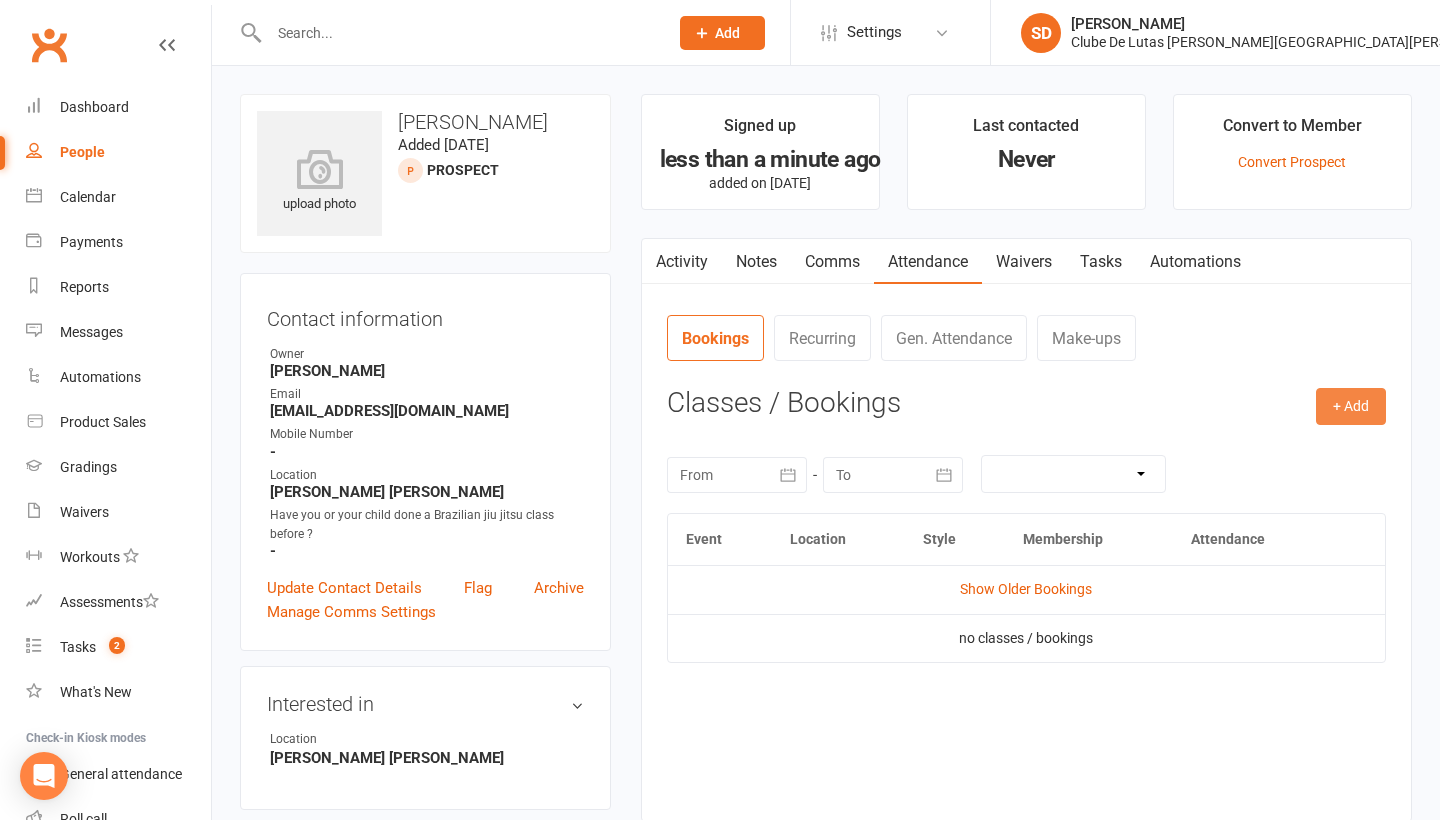 click on "+ Add" at bounding box center [1351, 406] 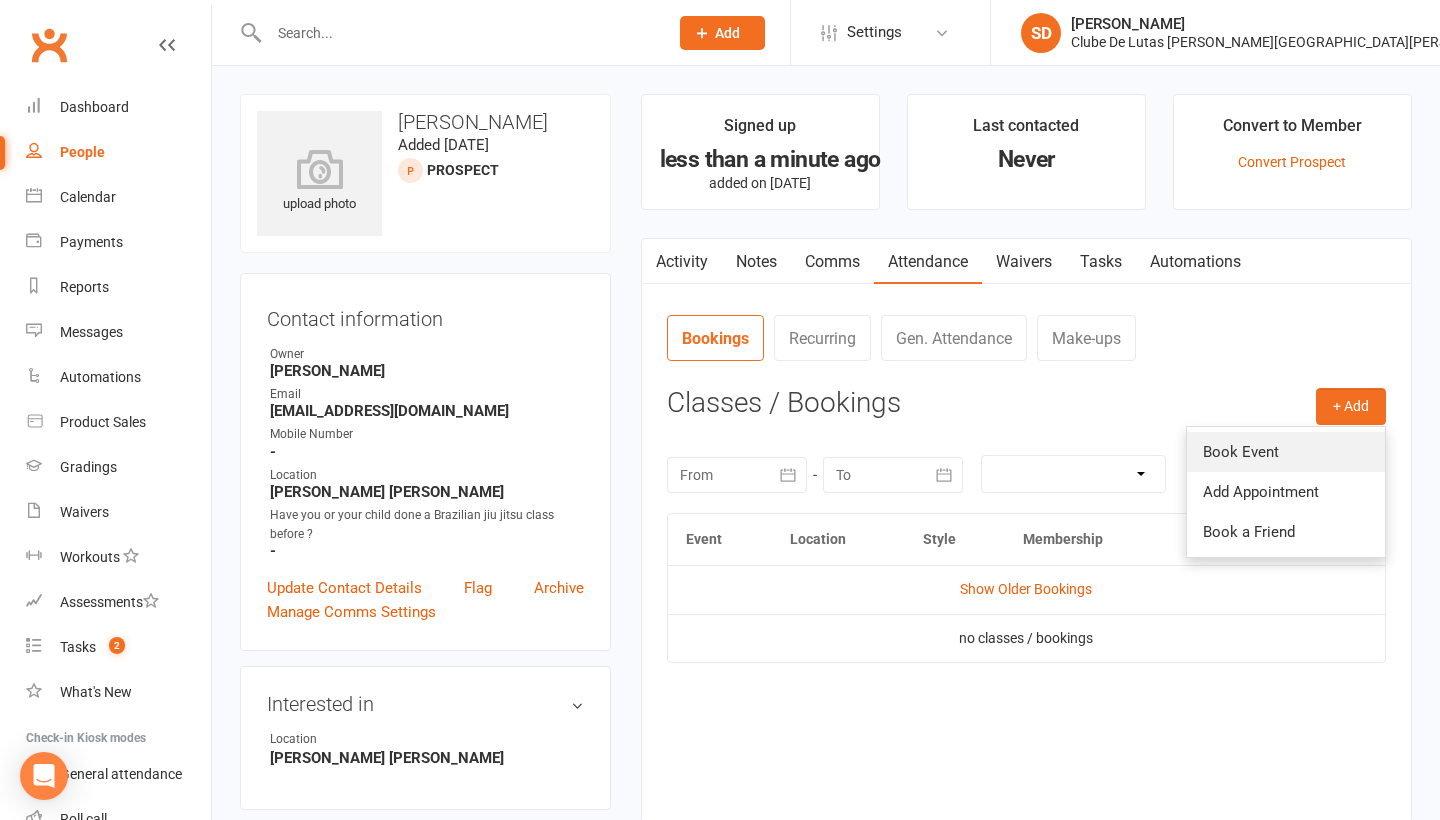 click on "Book Event" at bounding box center [1286, 452] 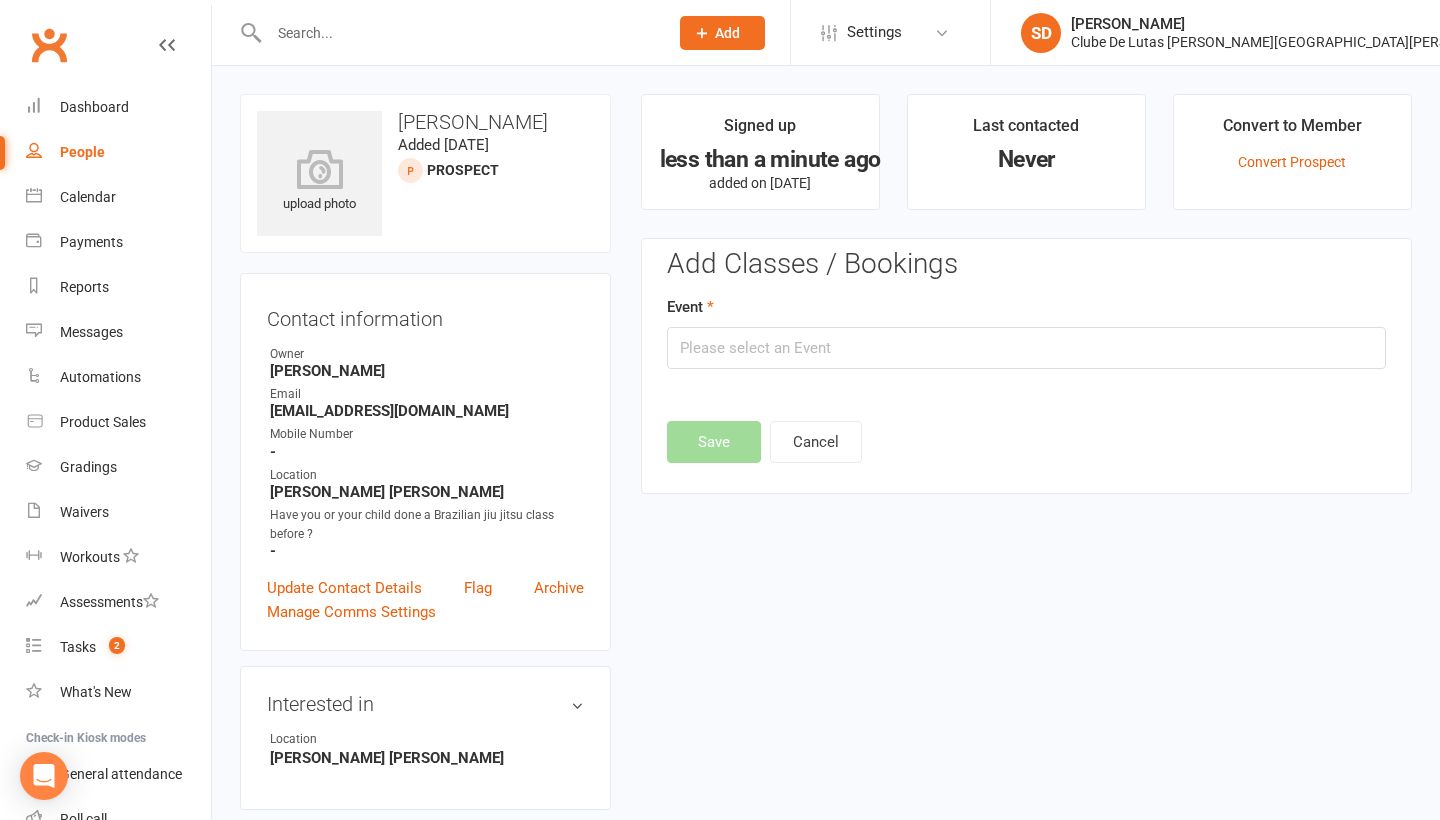 scroll, scrollTop: 137, scrollLeft: 0, axis: vertical 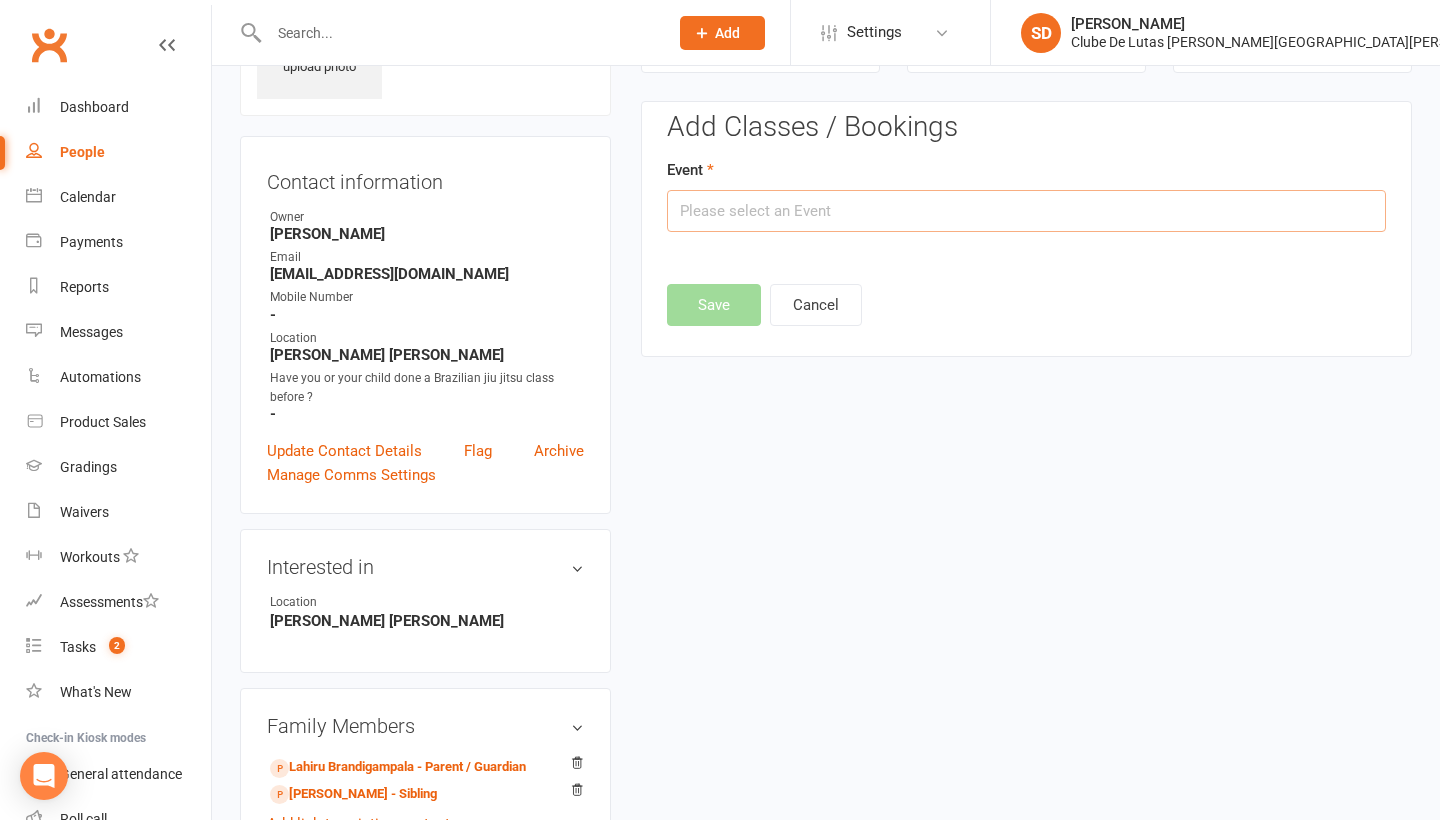 click at bounding box center [1026, 211] 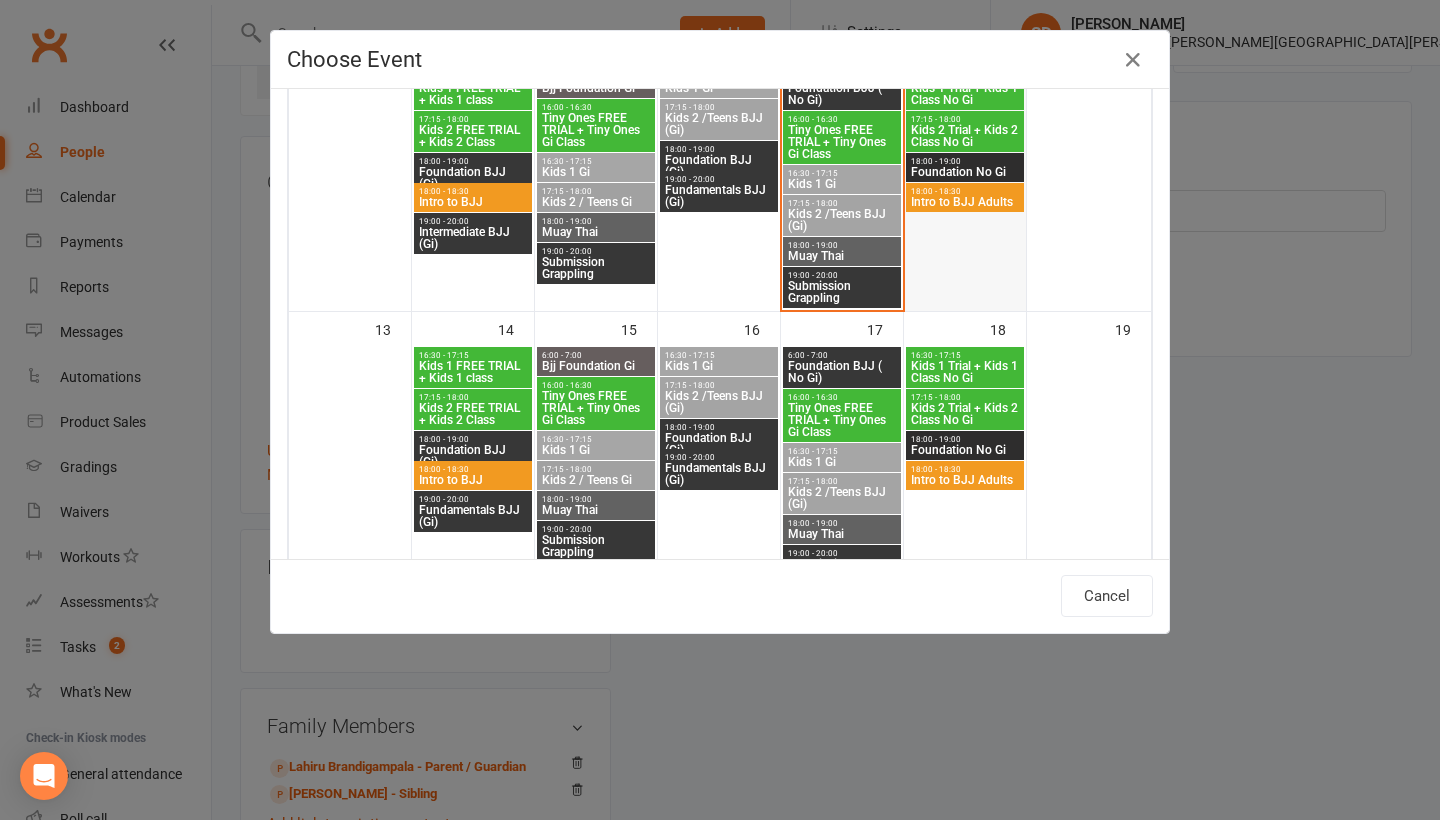 scroll, scrollTop: 385, scrollLeft: 0, axis: vertical 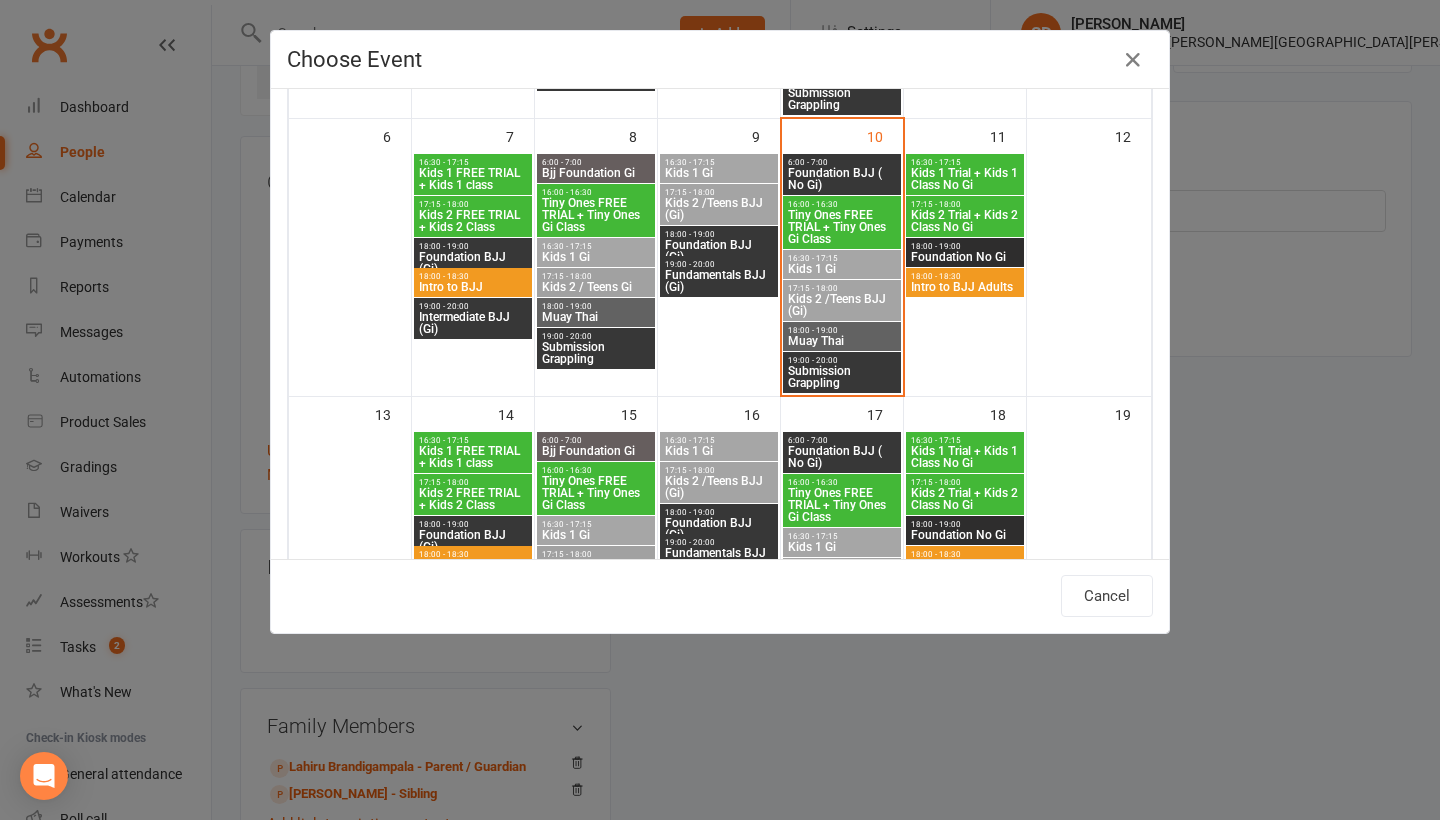 click on "Kids 2 Trial + Kids 2 Class No Gi" at bounding box center [965, 221] 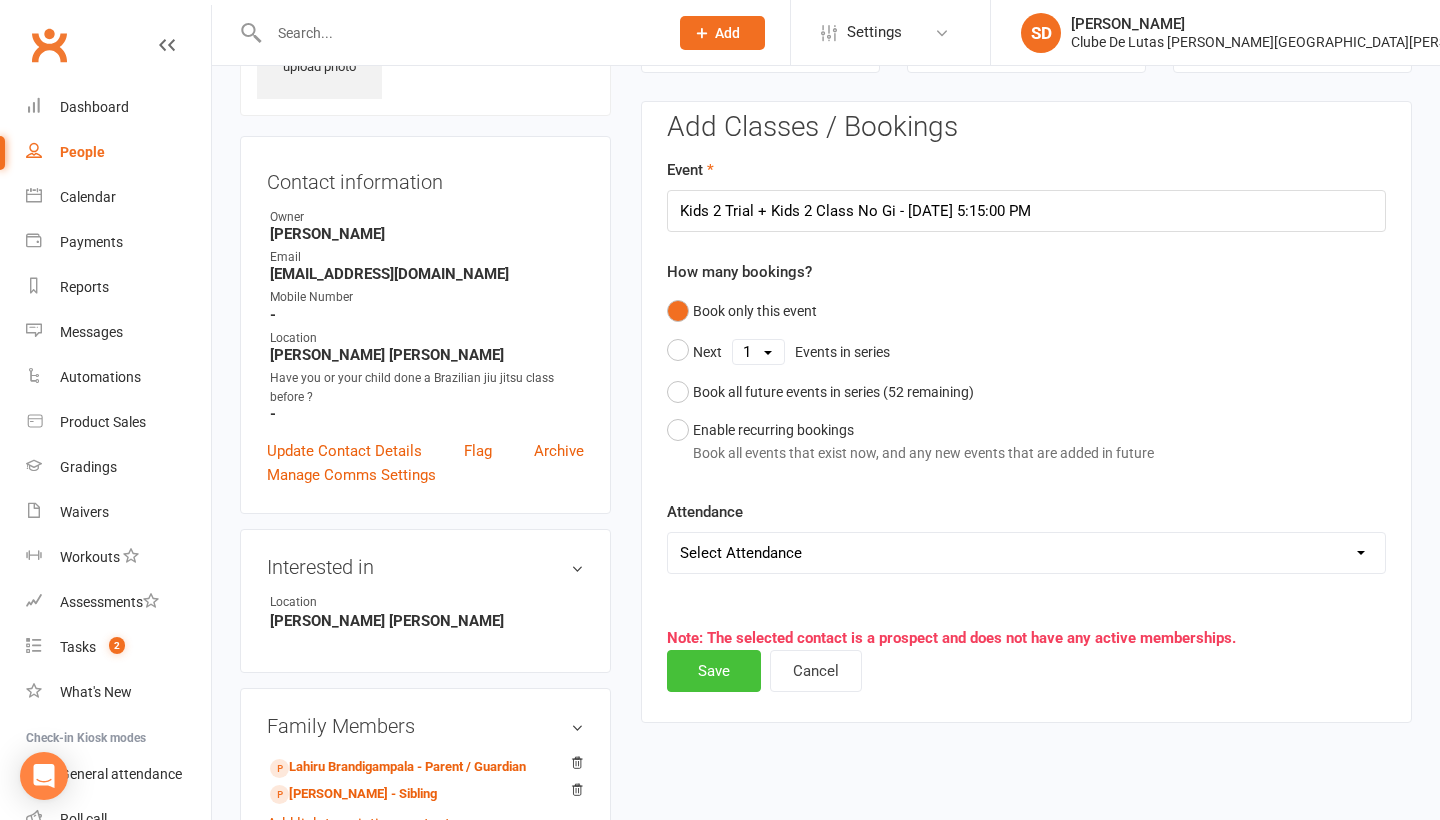 click on "Save" at bounding box center (714, 671) 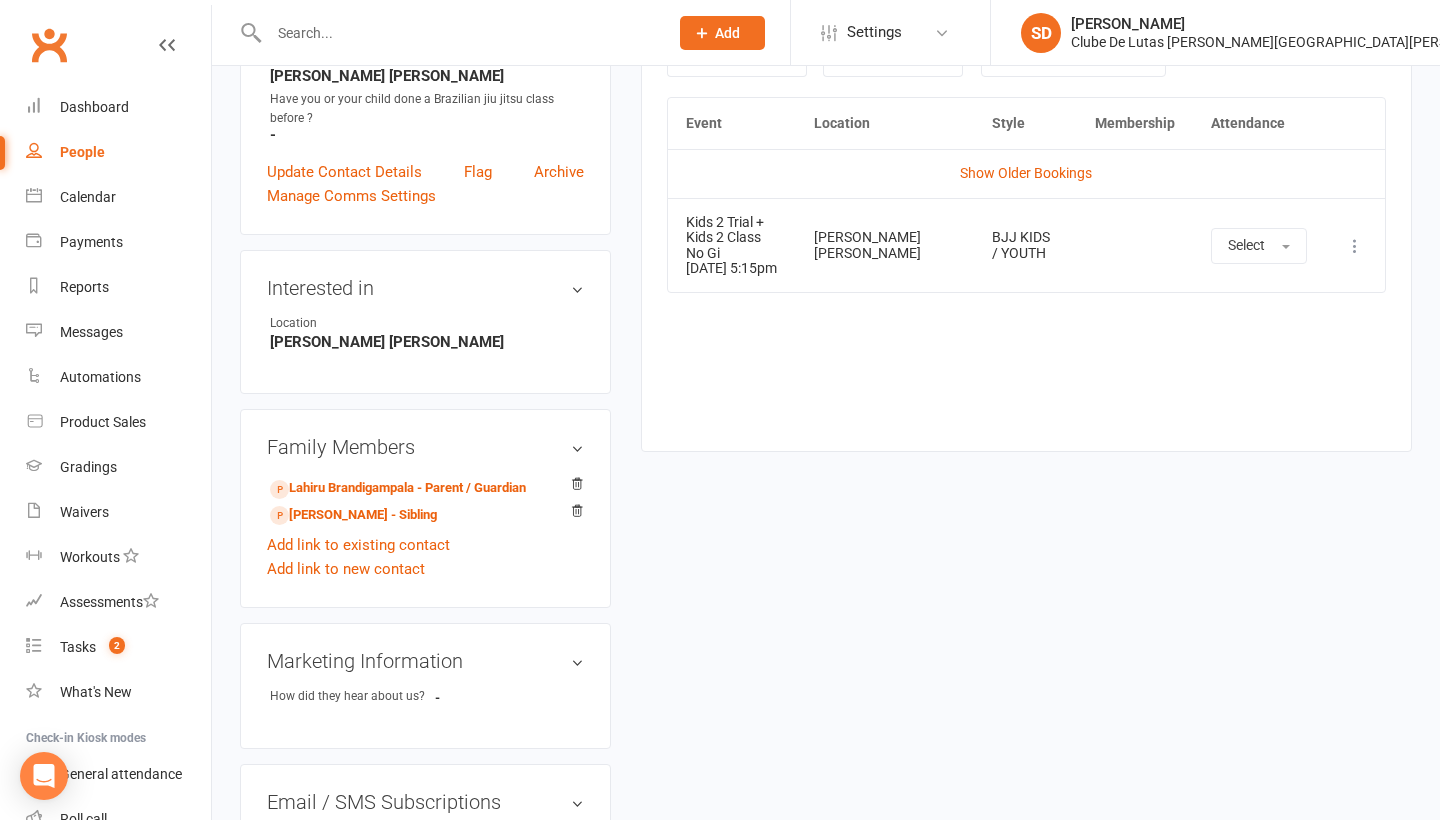 scroll, scrollTop: 416, scrollLeft: 0, axis: vertical 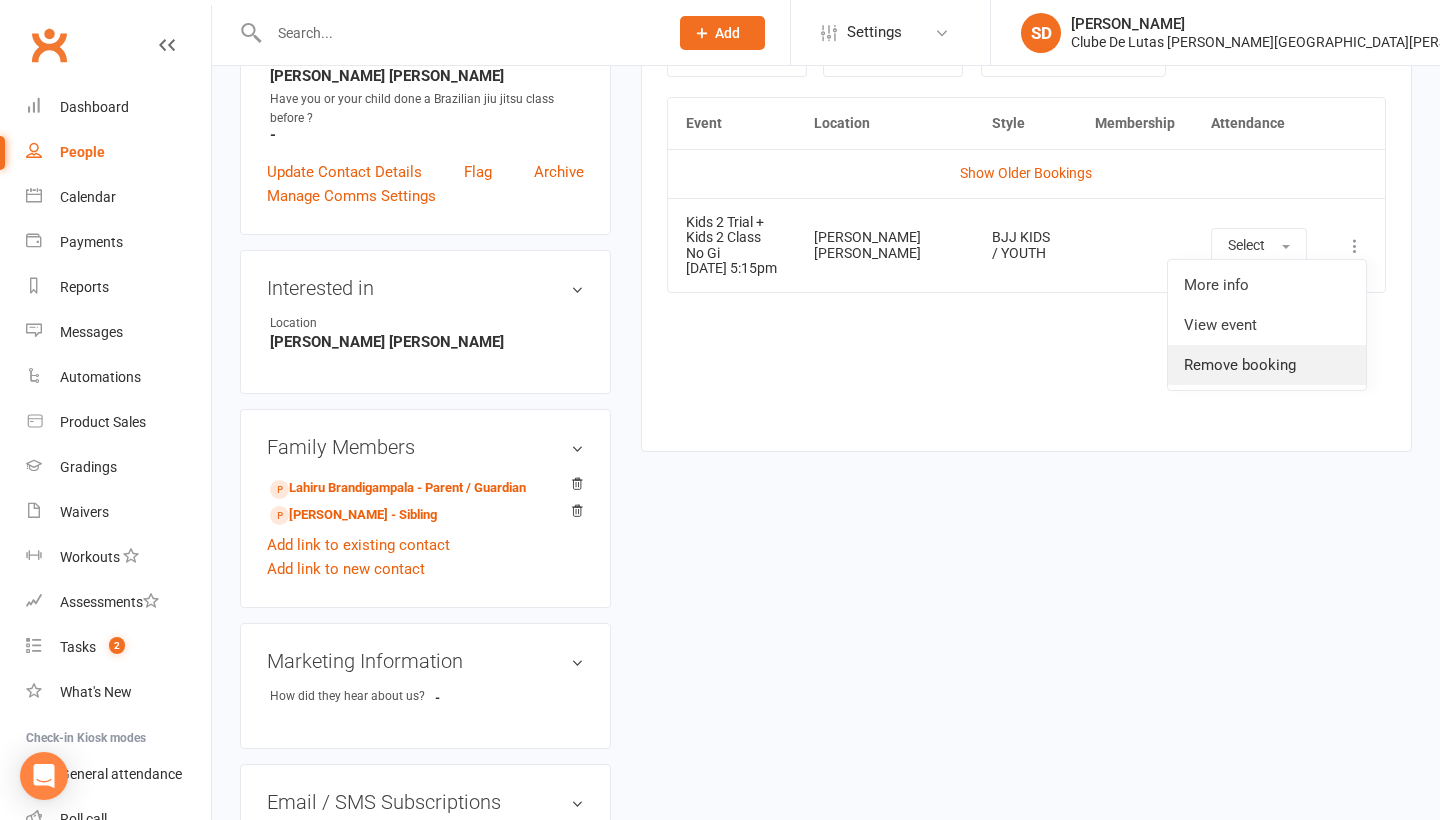 click on "Remove booking" at bounding box center [1267, 365] 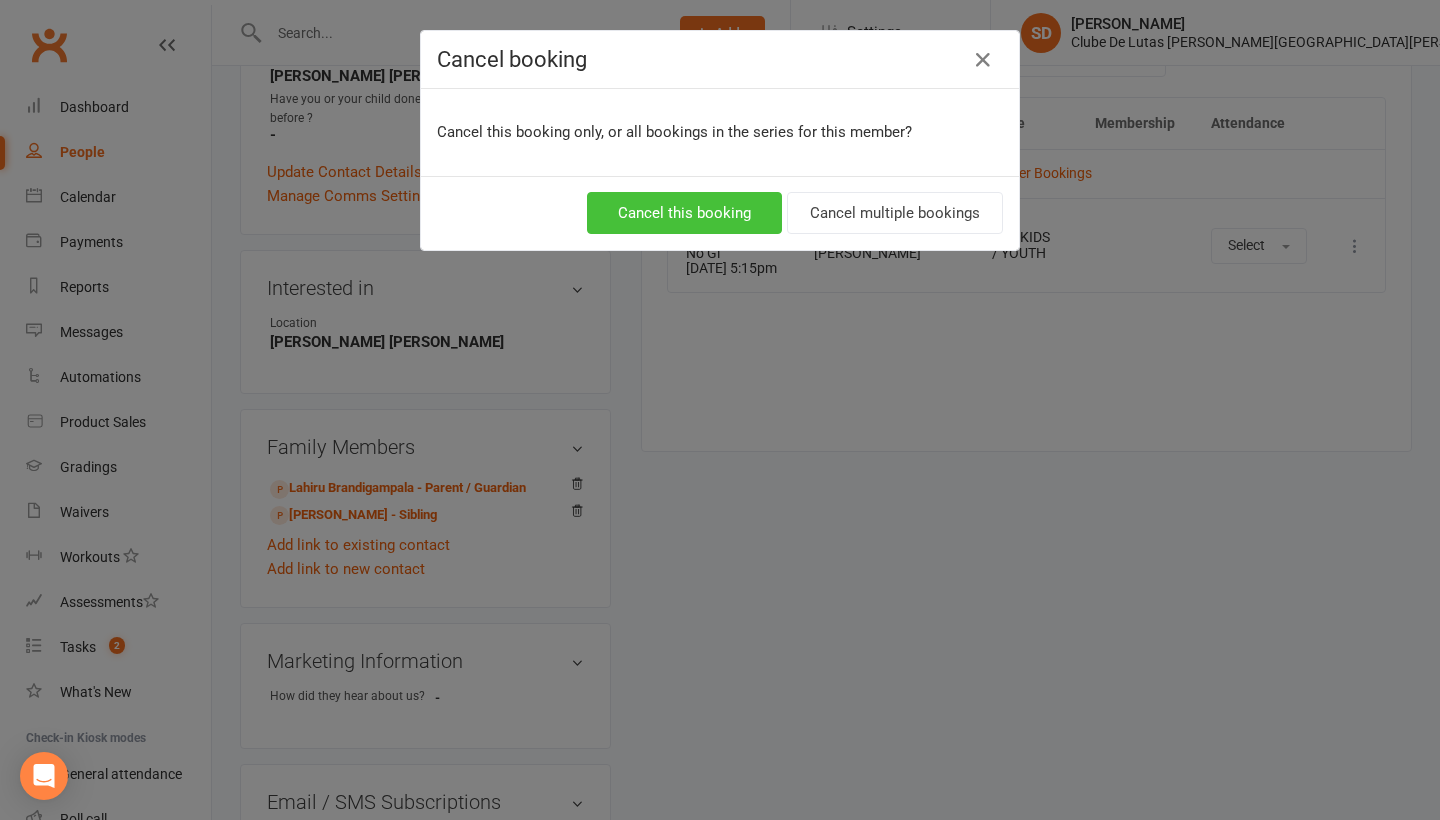 click on "Cancel this booking" at bounding box center [684, 213] 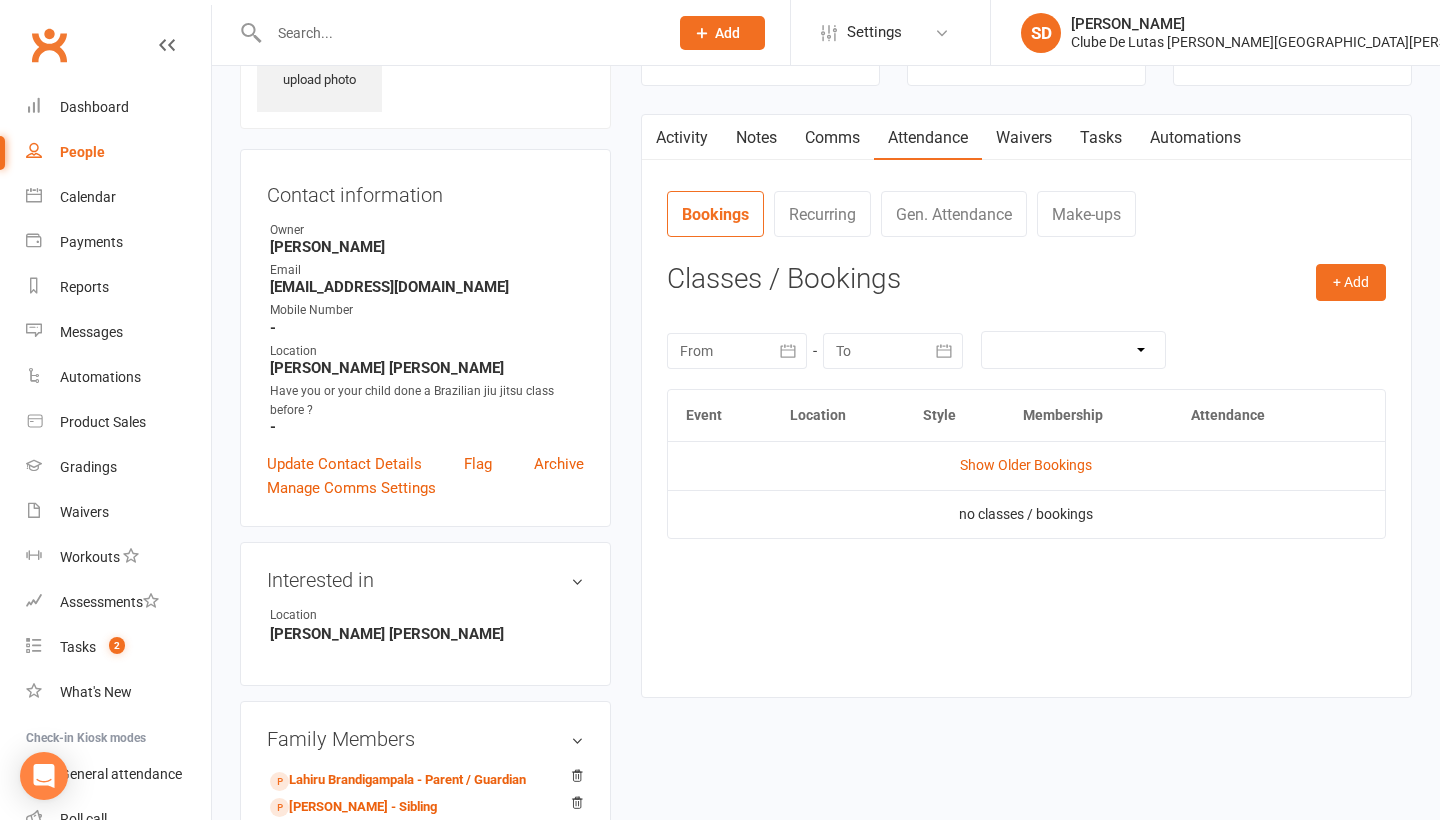 scroll, scrollTop: 34, scrollLeft: 0, axis: vertical 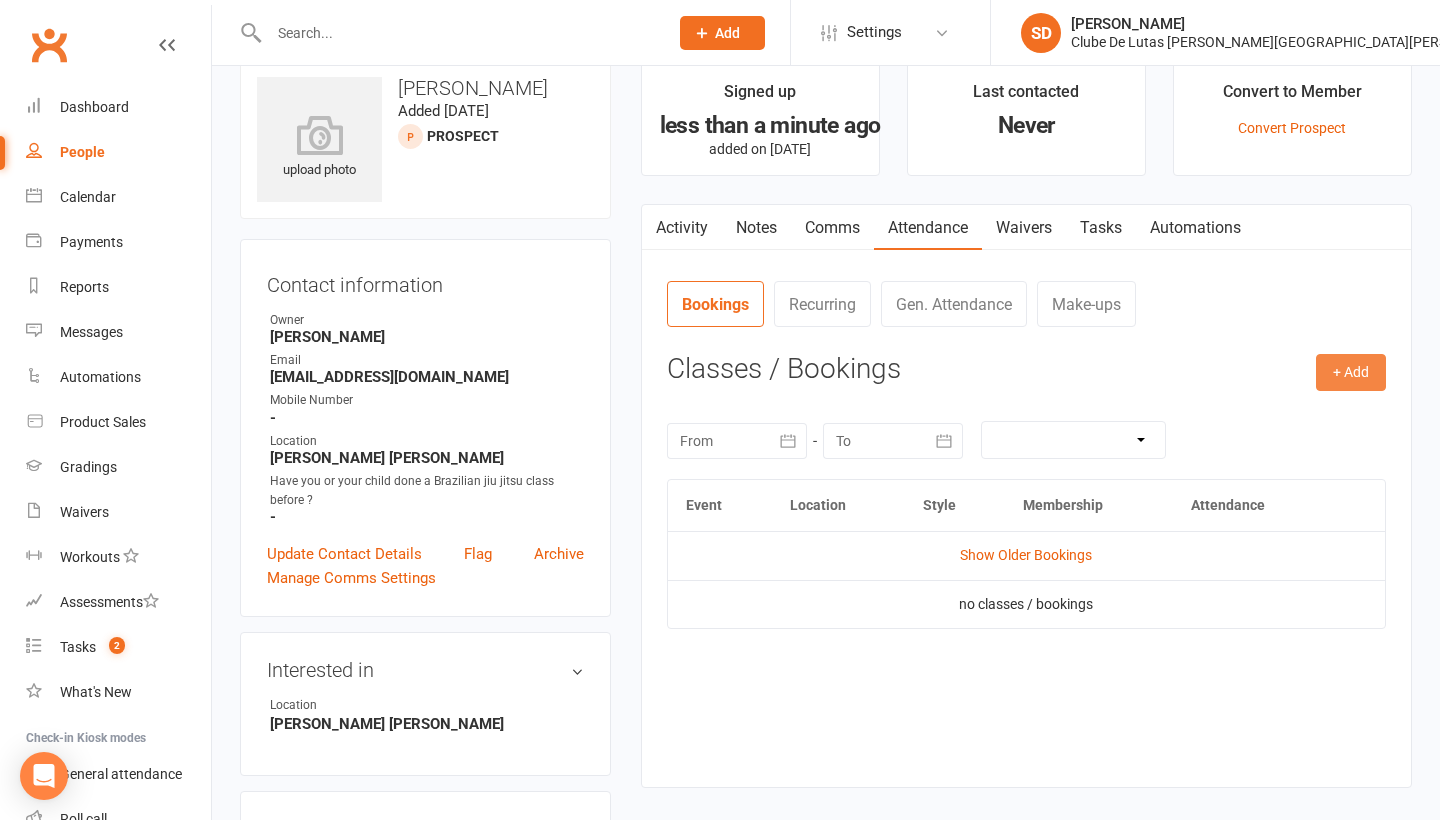 click on "+ Add" at bounding box center (1351, 372) 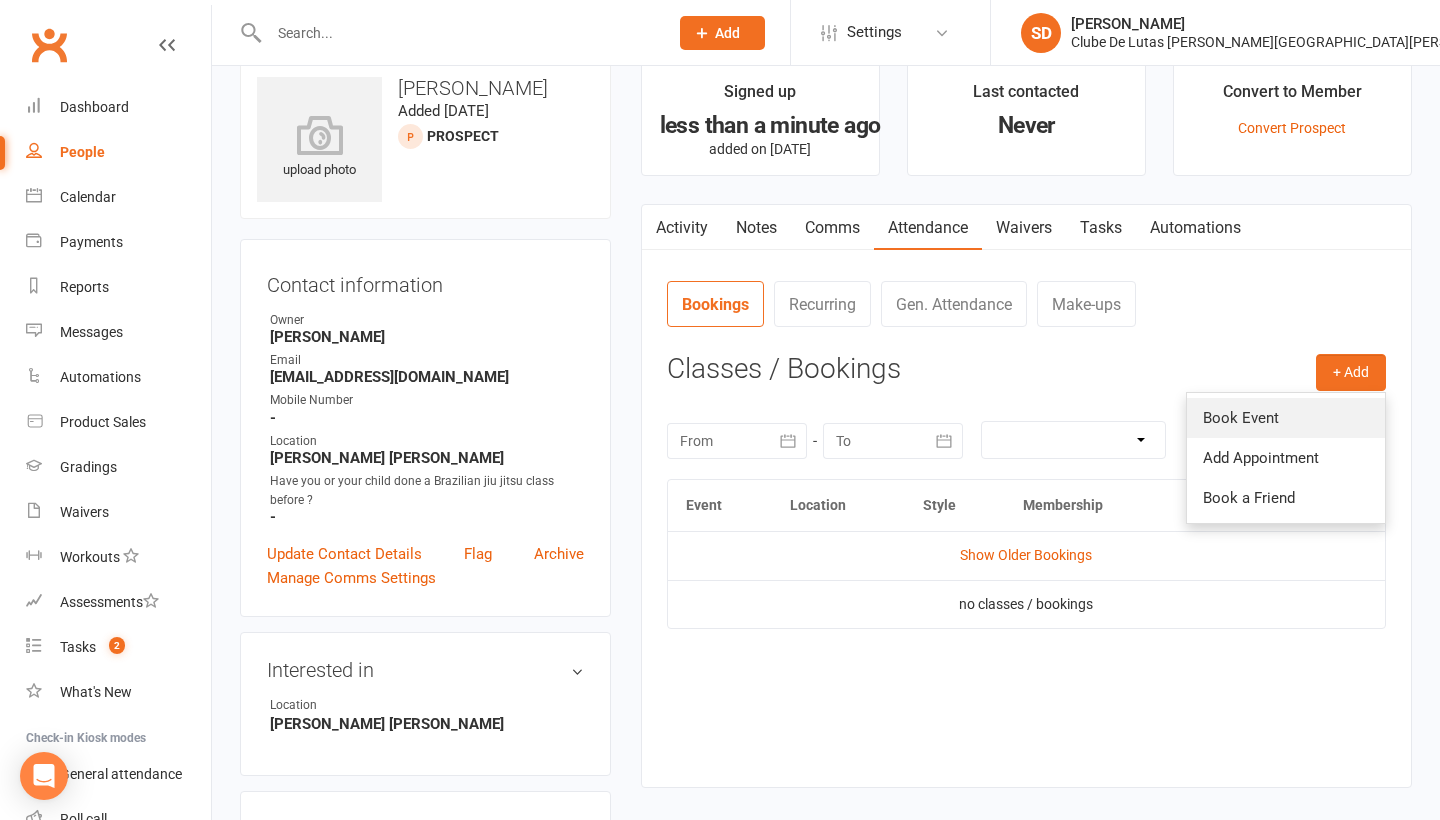 click on "Book Event" at bounding box center (1286, 418) 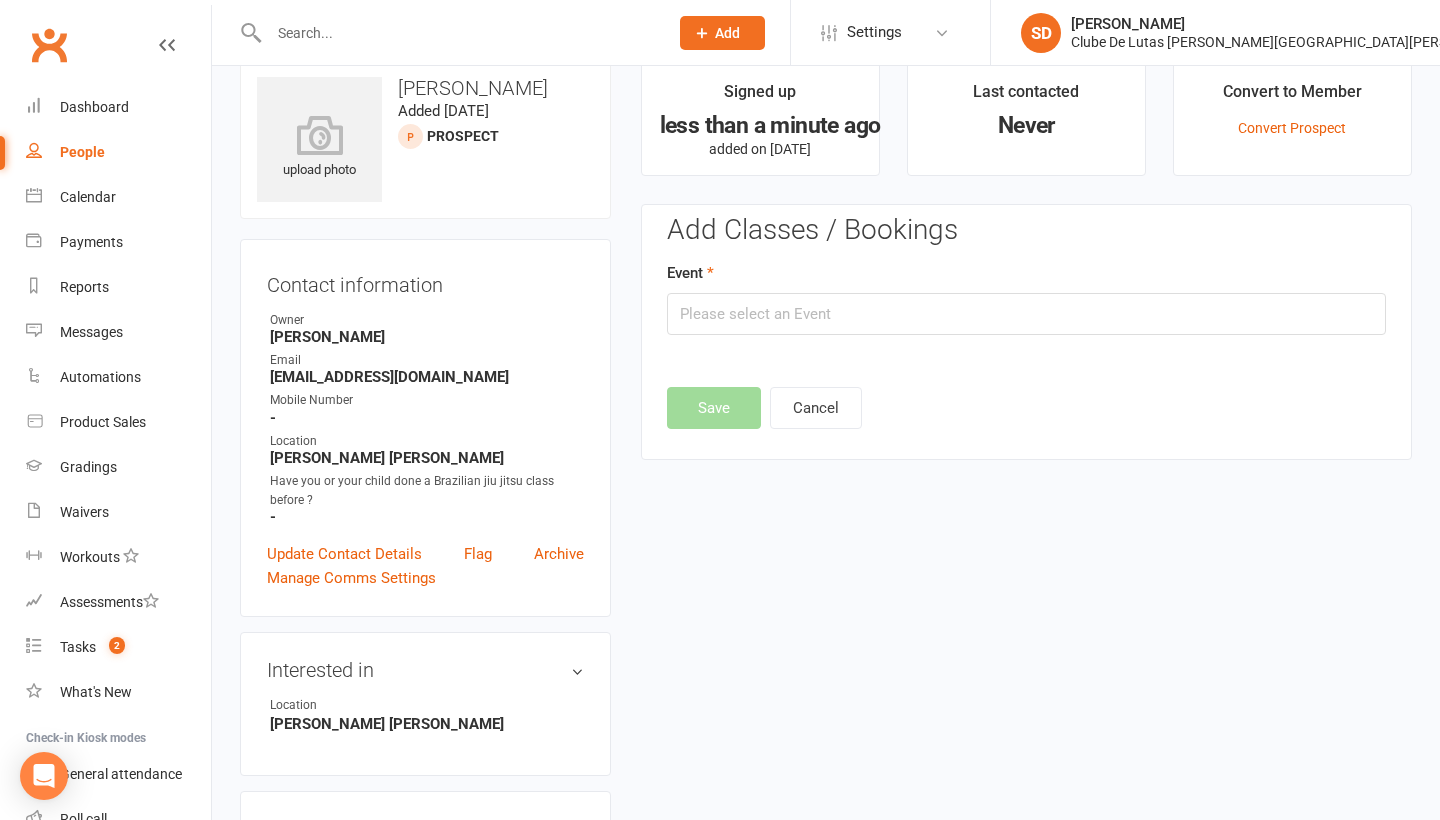 scroll, scrollTop: 137, scrollLeft: 0, axis: vertical 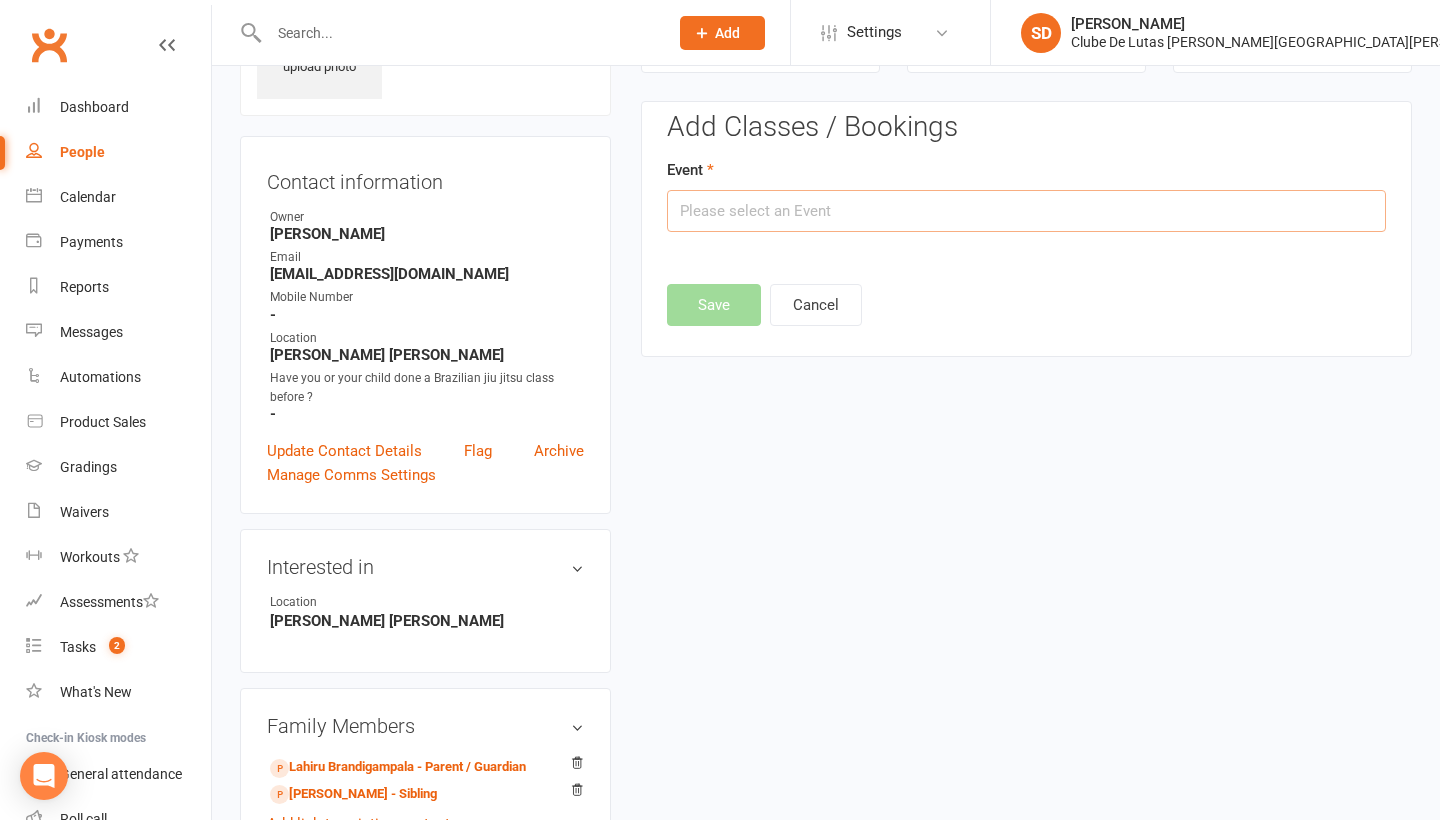 click at bounding box center [1026, 211] 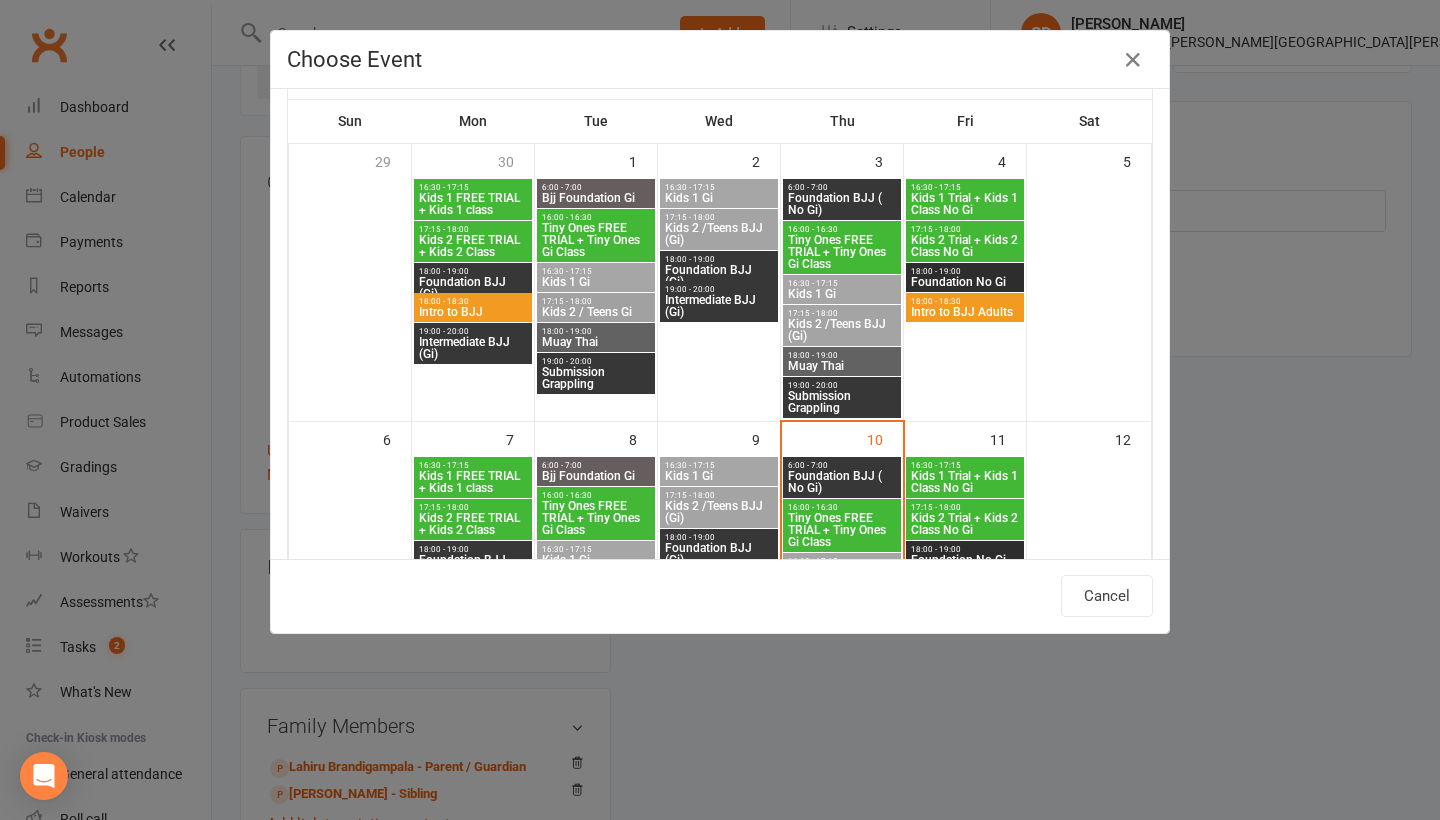 scroll, scrollTop: 122, scrollLeft: 0, axis: vertical 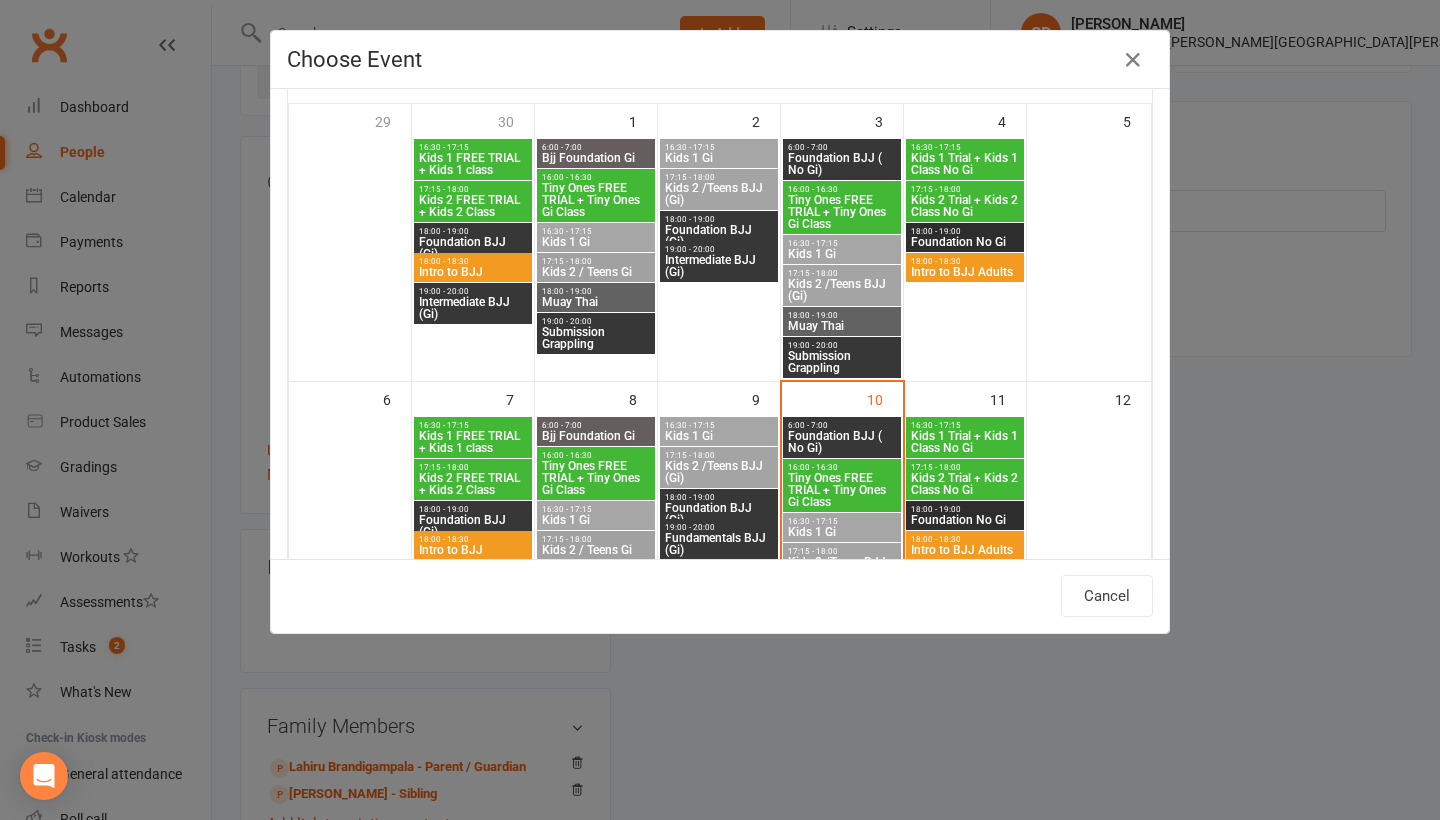 click on "Kids 1 Trial + Kids 1 Class No Gi" at bounding box center (965, 442) 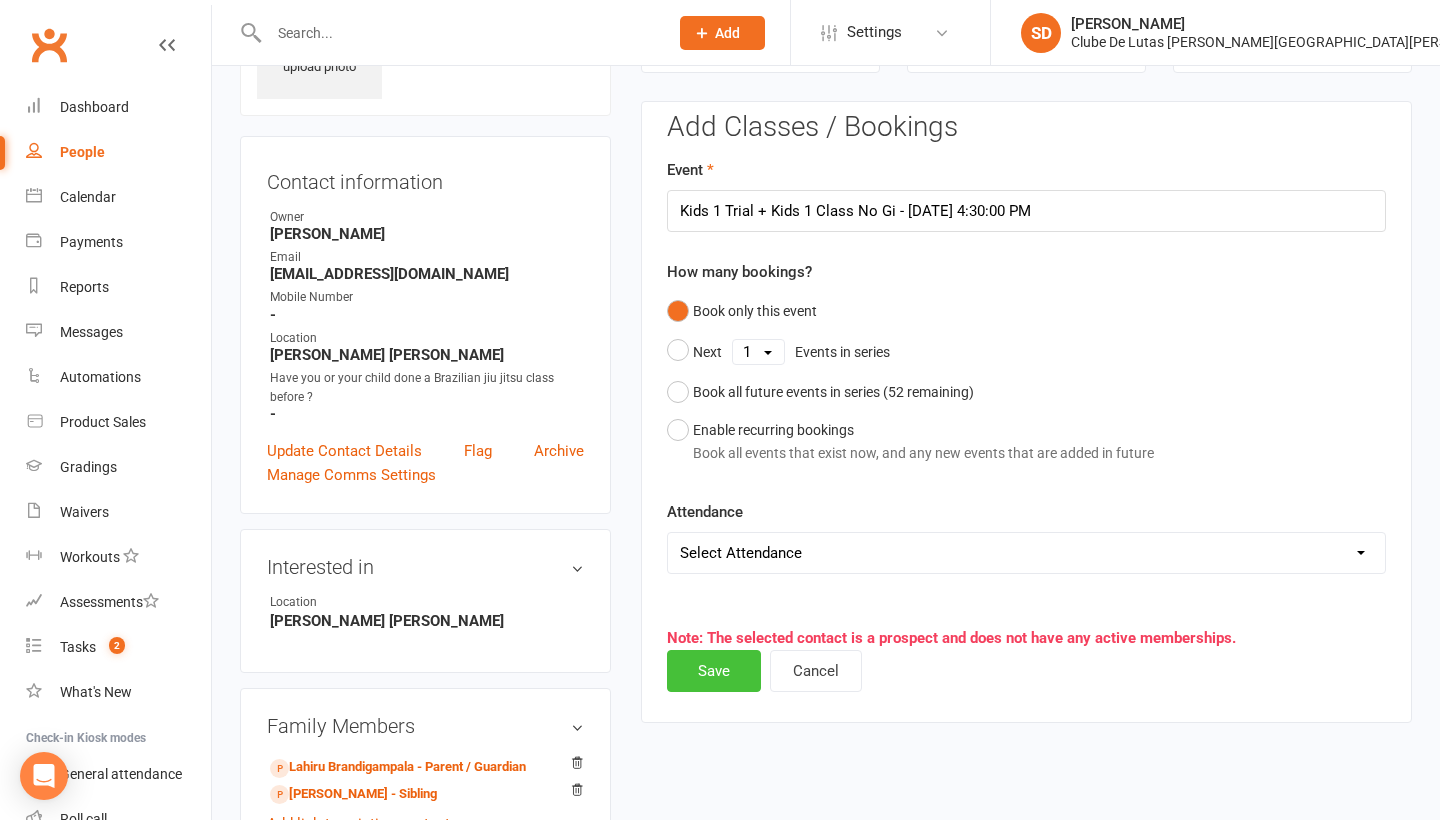 click on "Save" at bounding box center (714, 671) 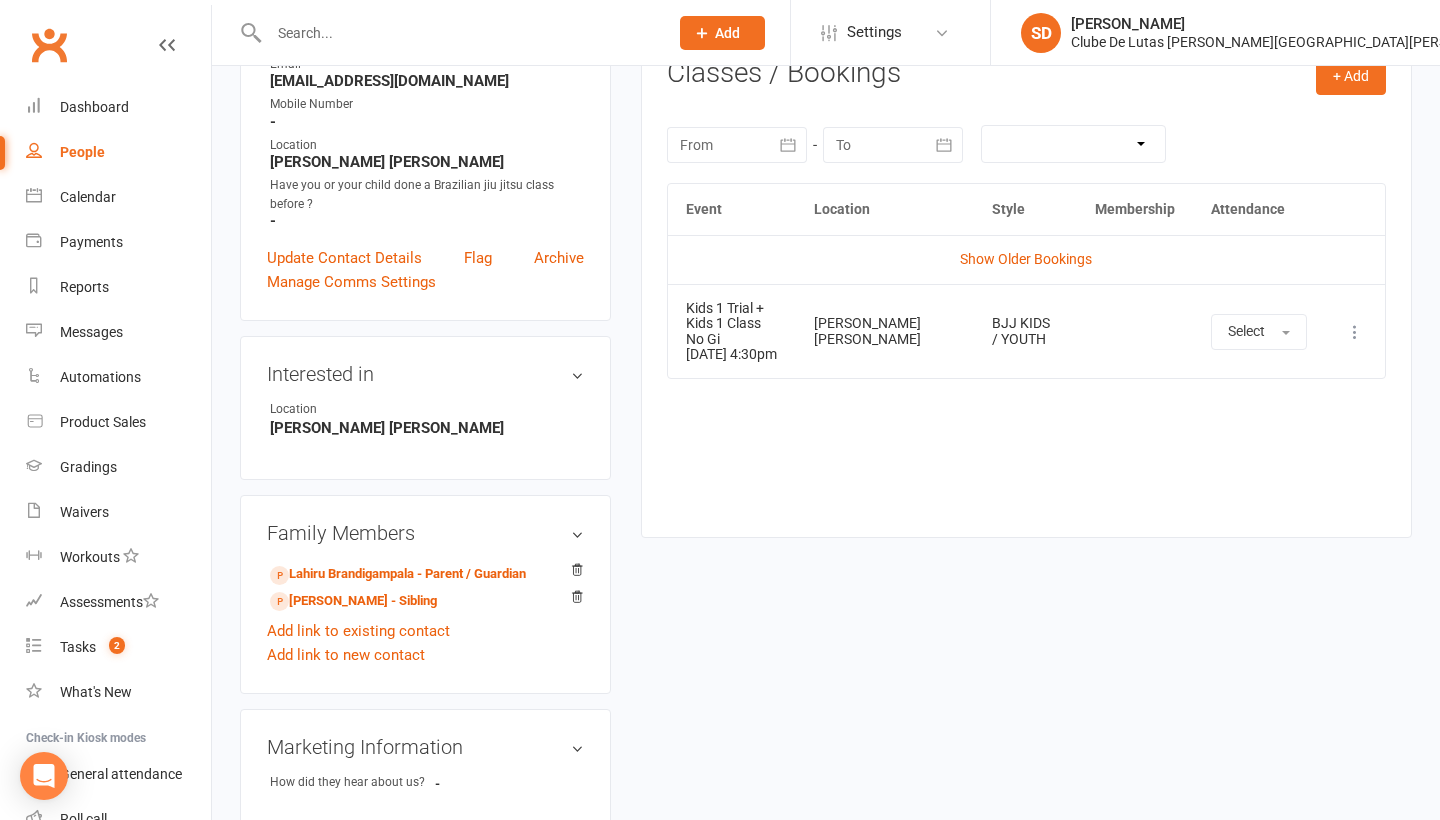 scroll, scrollTop: 335, scrollLeft: 0, axis: vertical 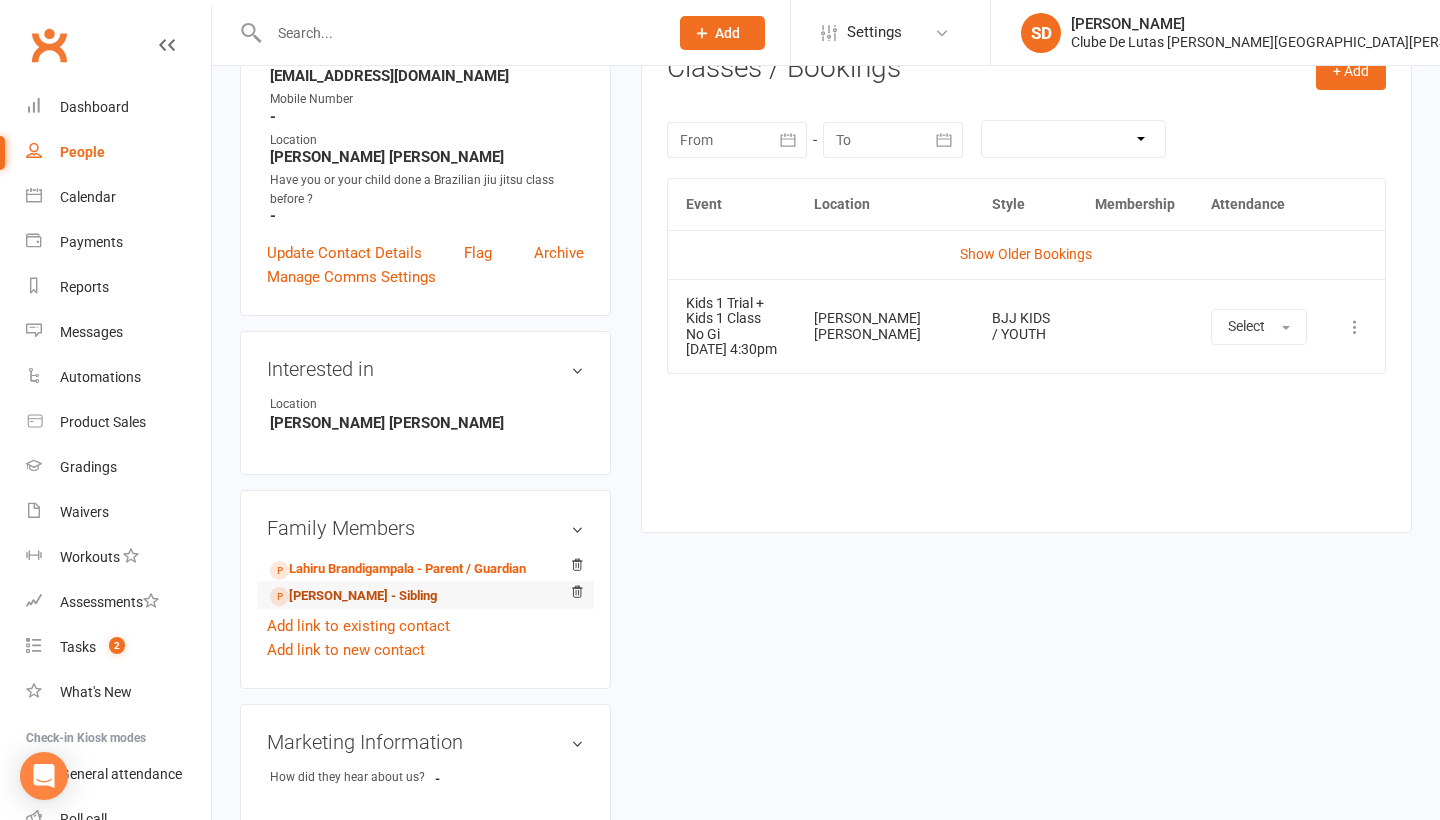 click on "[PERSON_NAME] - Sibling" at bounding box center (353, 596) 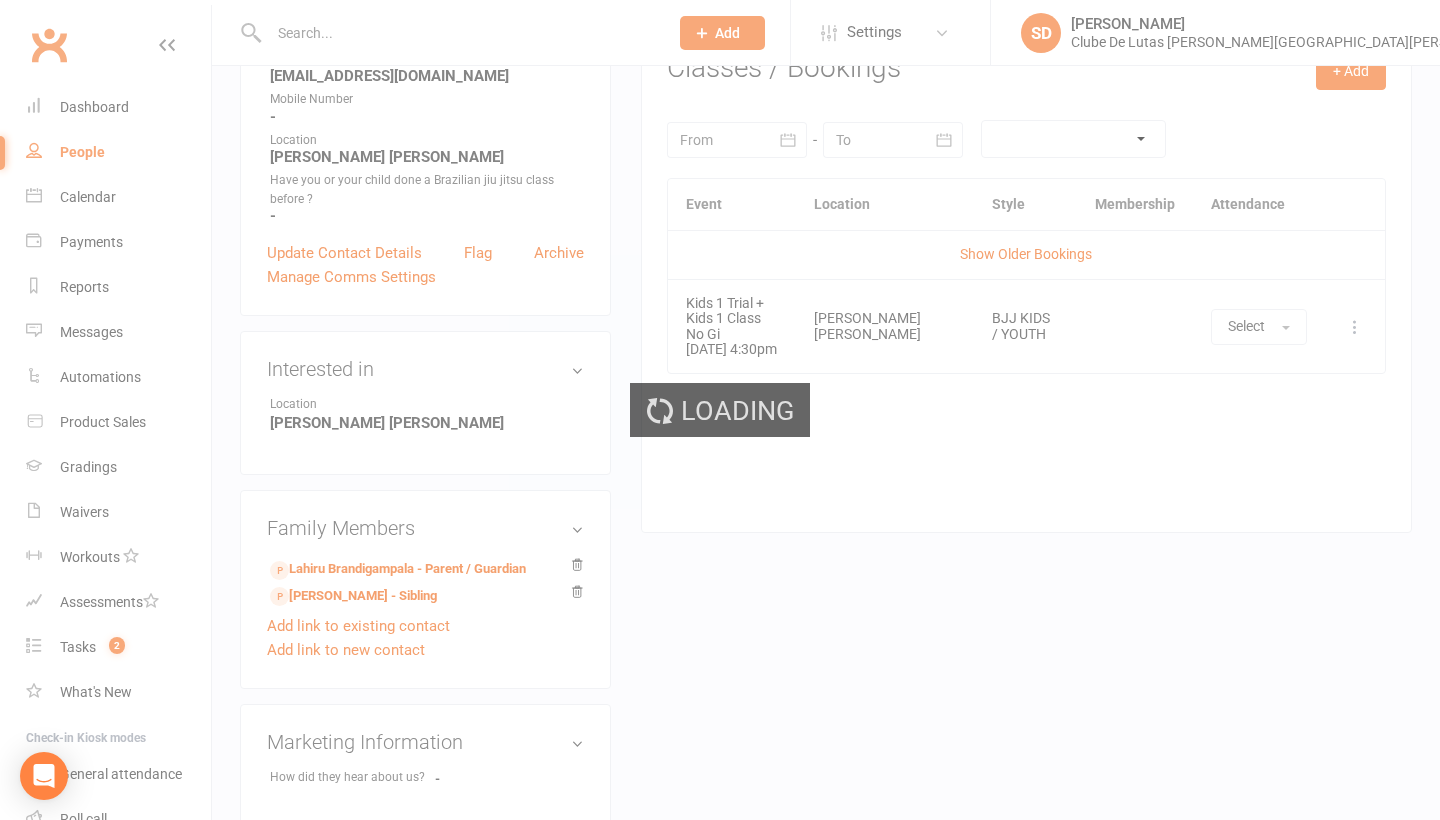 scroll, scrollTop: 0, scrollLeft: 0, axis: both 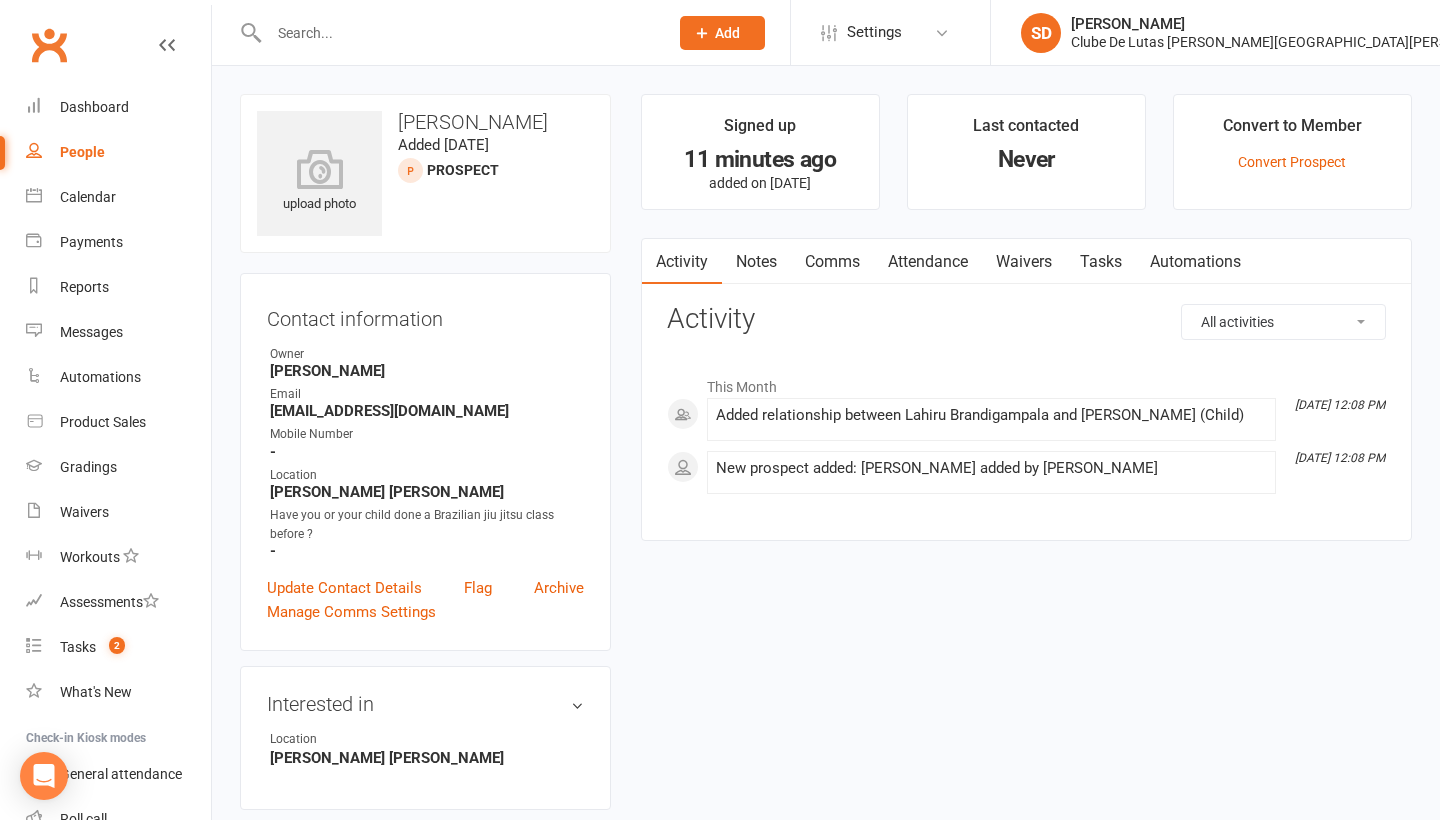 click on "Attendance" at bounding box center [928, 262] 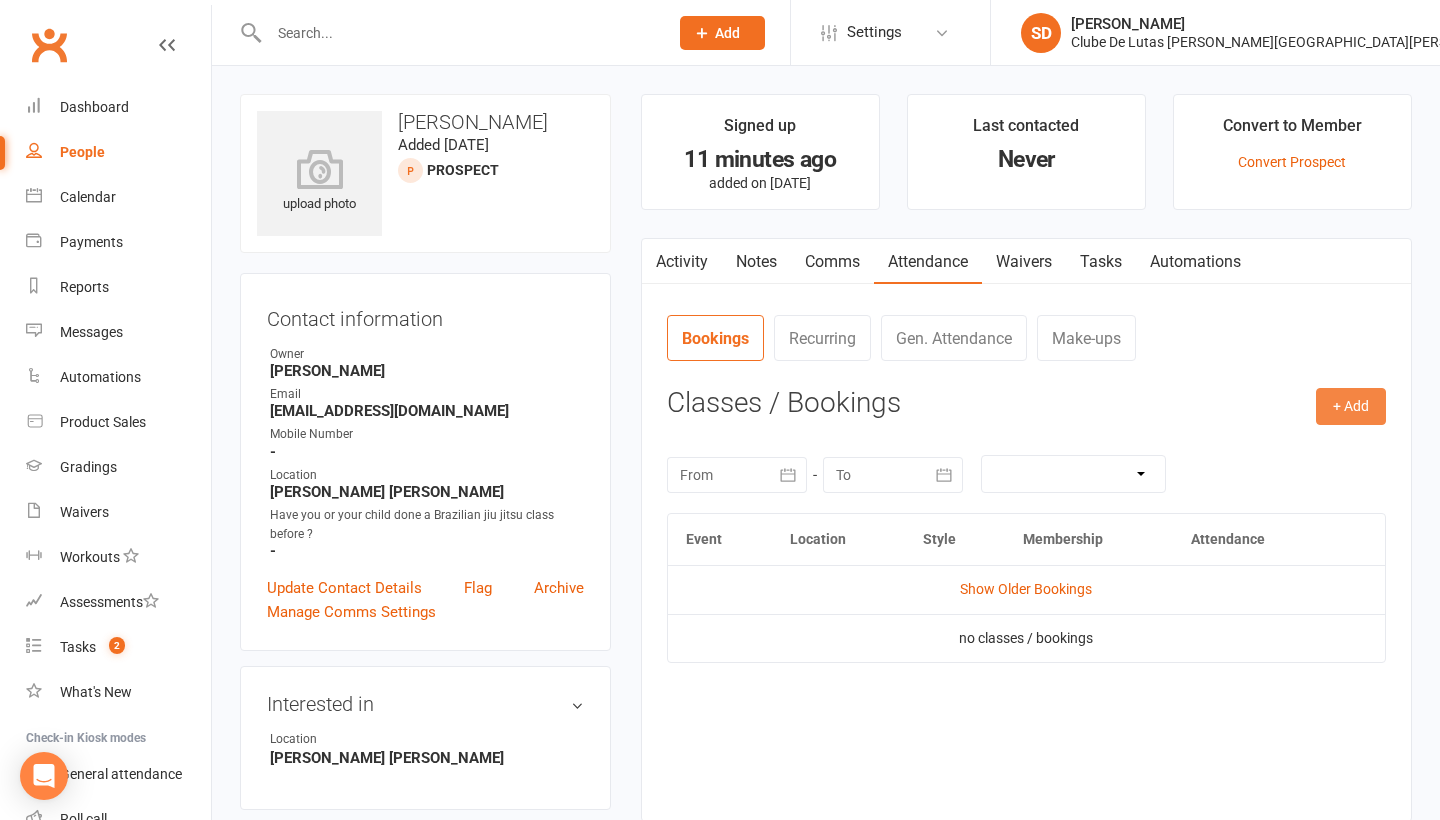 click on "+ Add" at bounding box center [1351, 406] 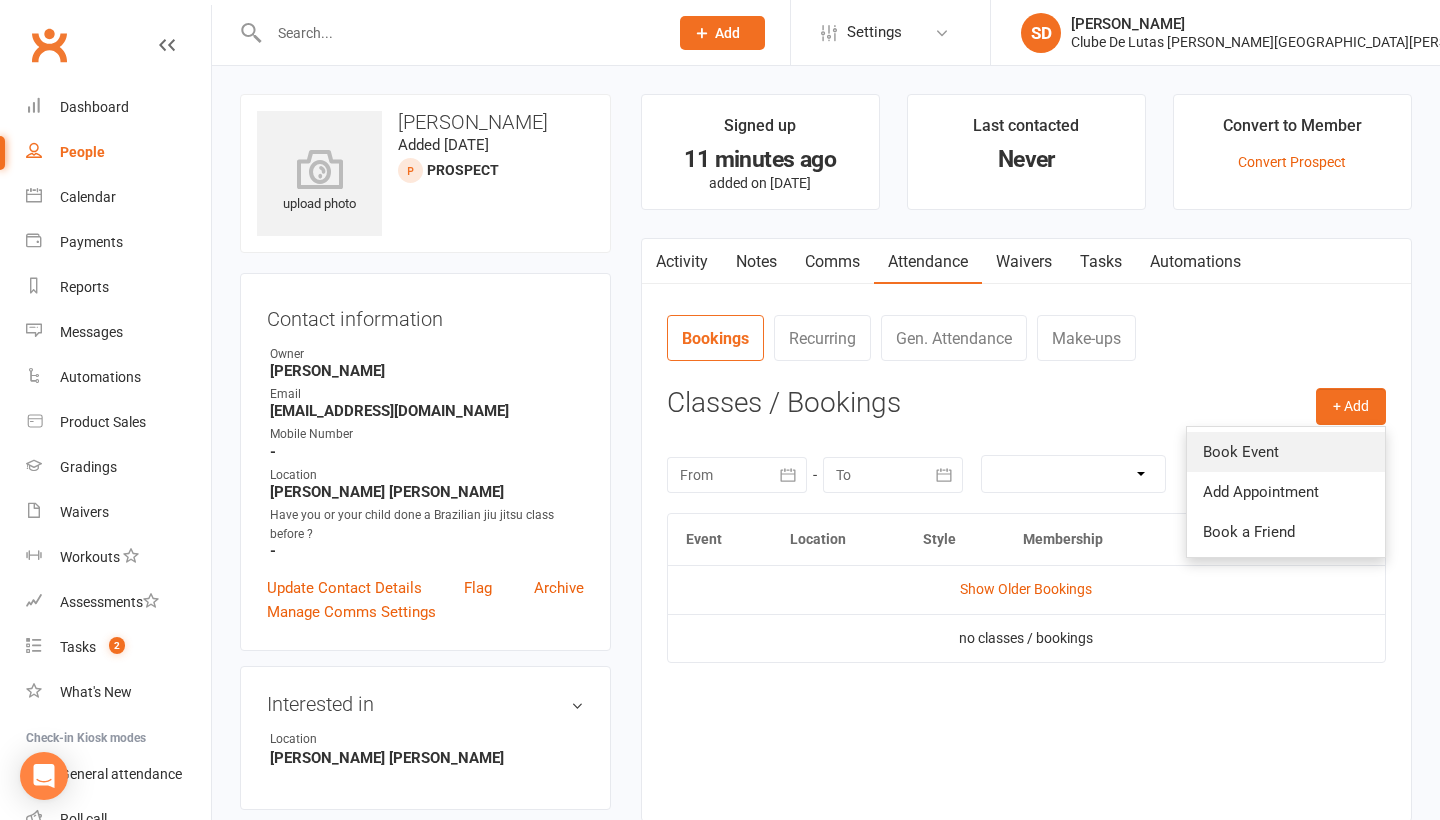click on "Book Event" at bounding box center (1286, 452) 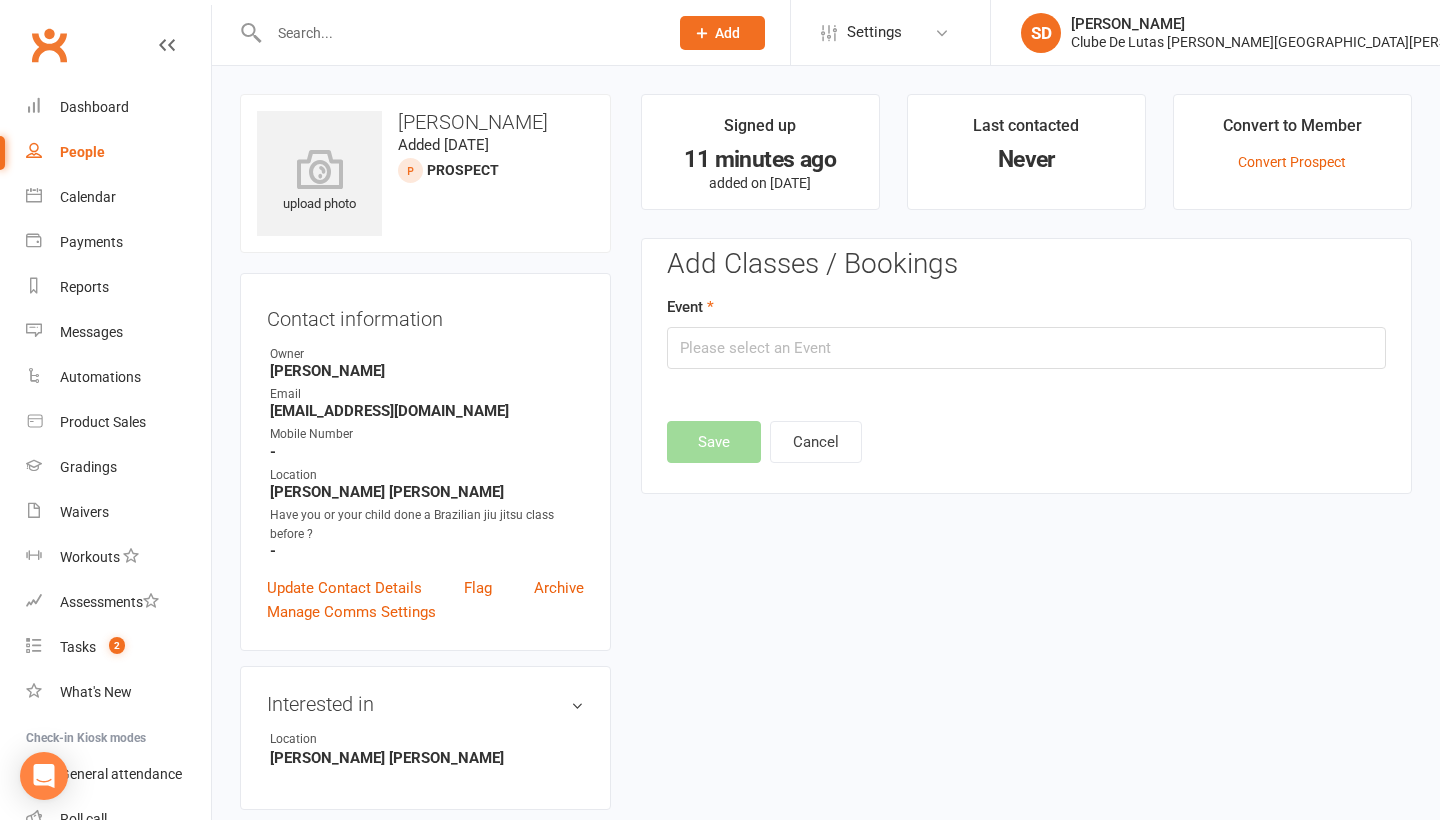 scroll, scrollTop: 137, scrollLeft: 0, axis: vertical 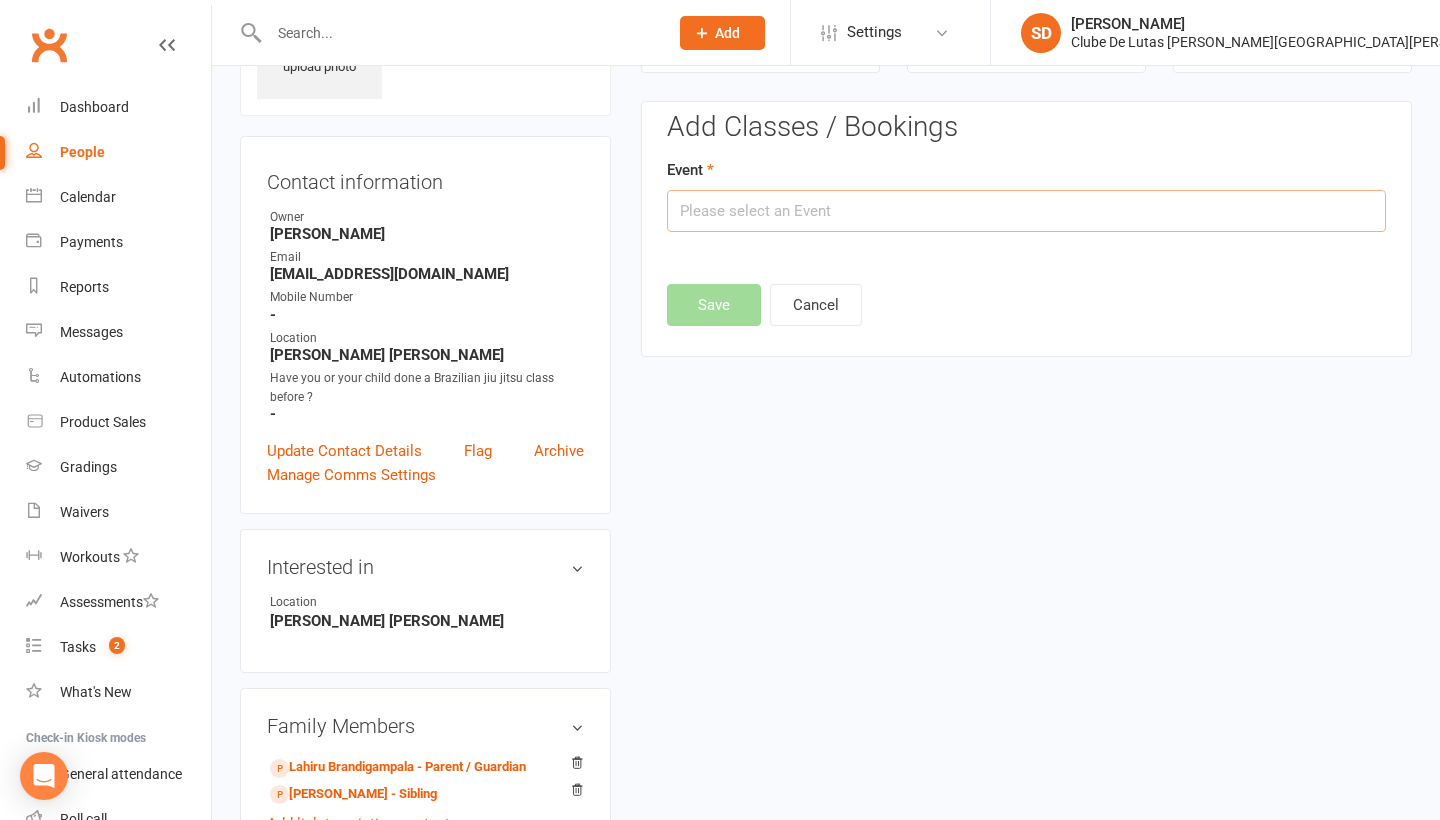 click at bounding box center [1026, 211] 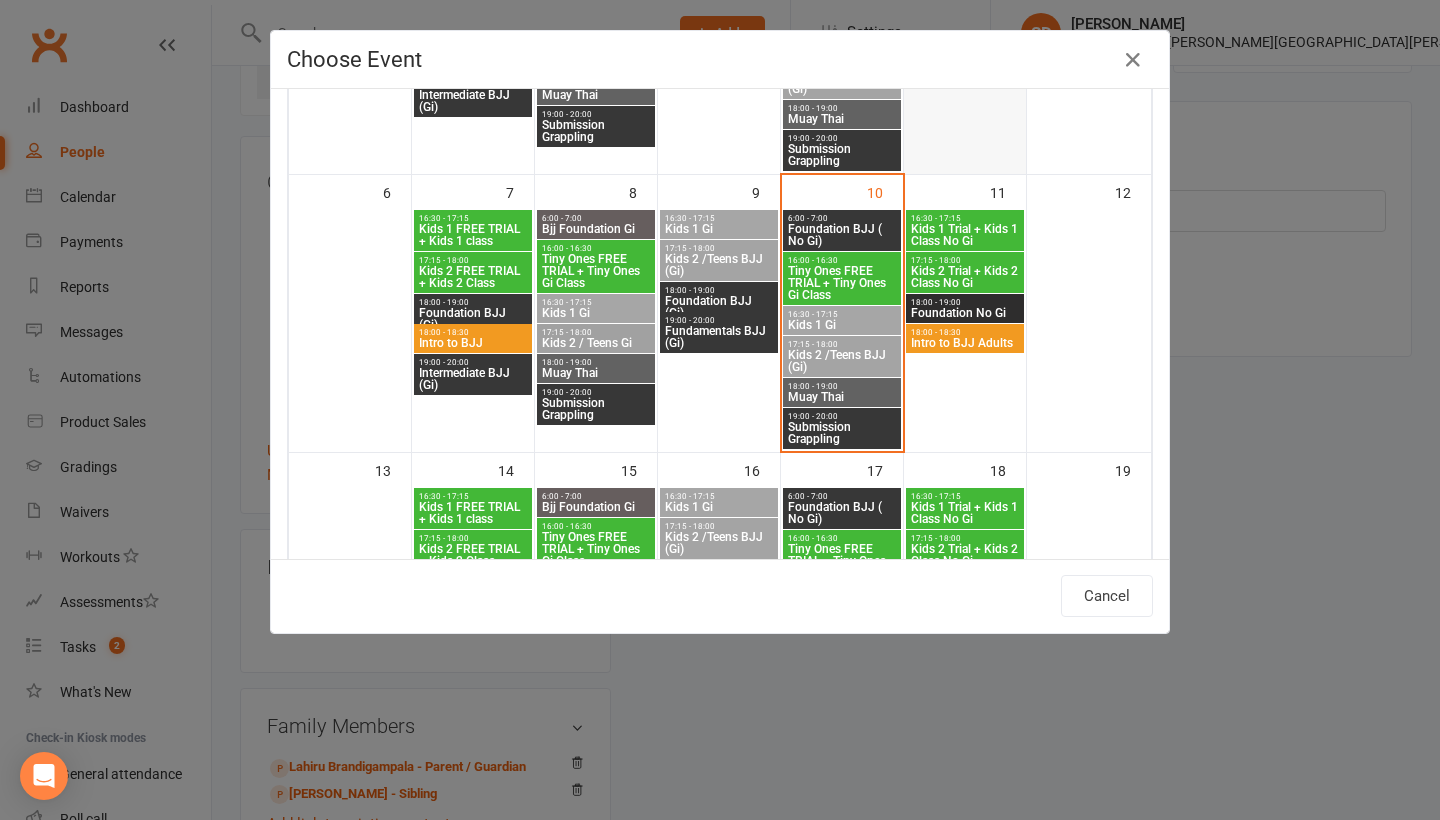 scroll, scrollTop: 408, scrollLeft: 0, axis: vertical 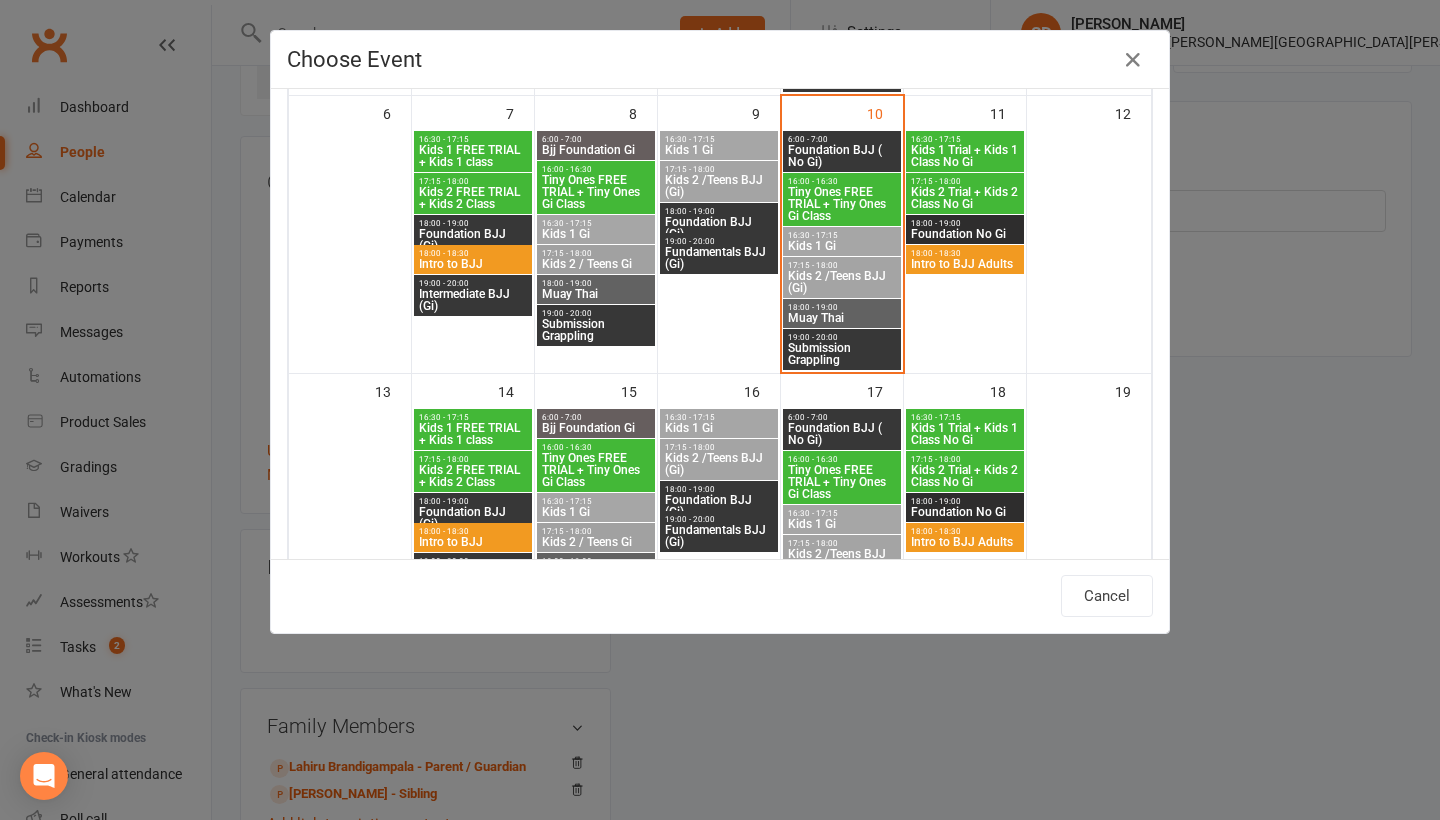 click on "Kids 2 Trial + Kids 2 Class No Gi" at bounding box center (965, 198) 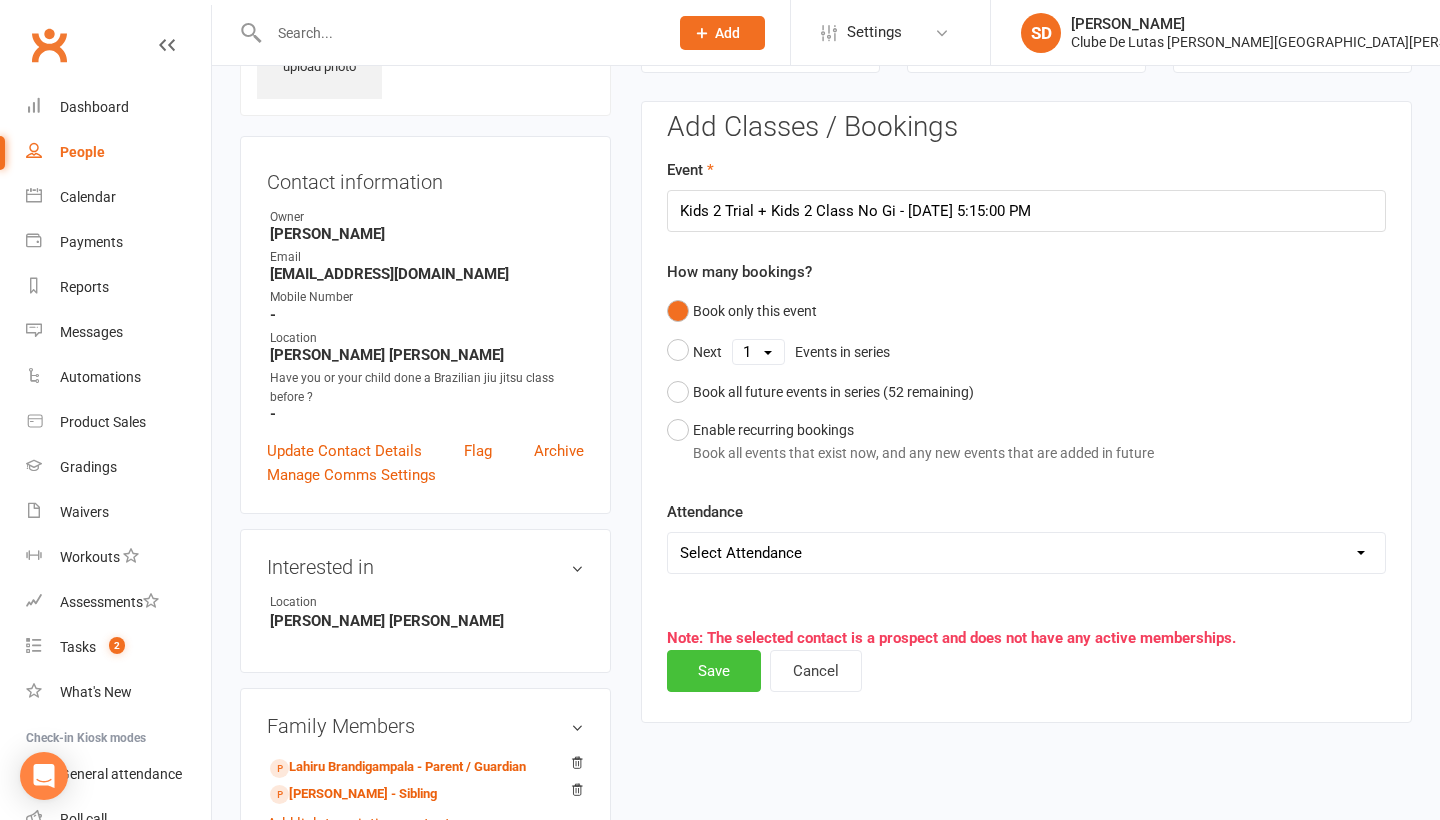 click on "Save" at bounding box center (714, 671) 